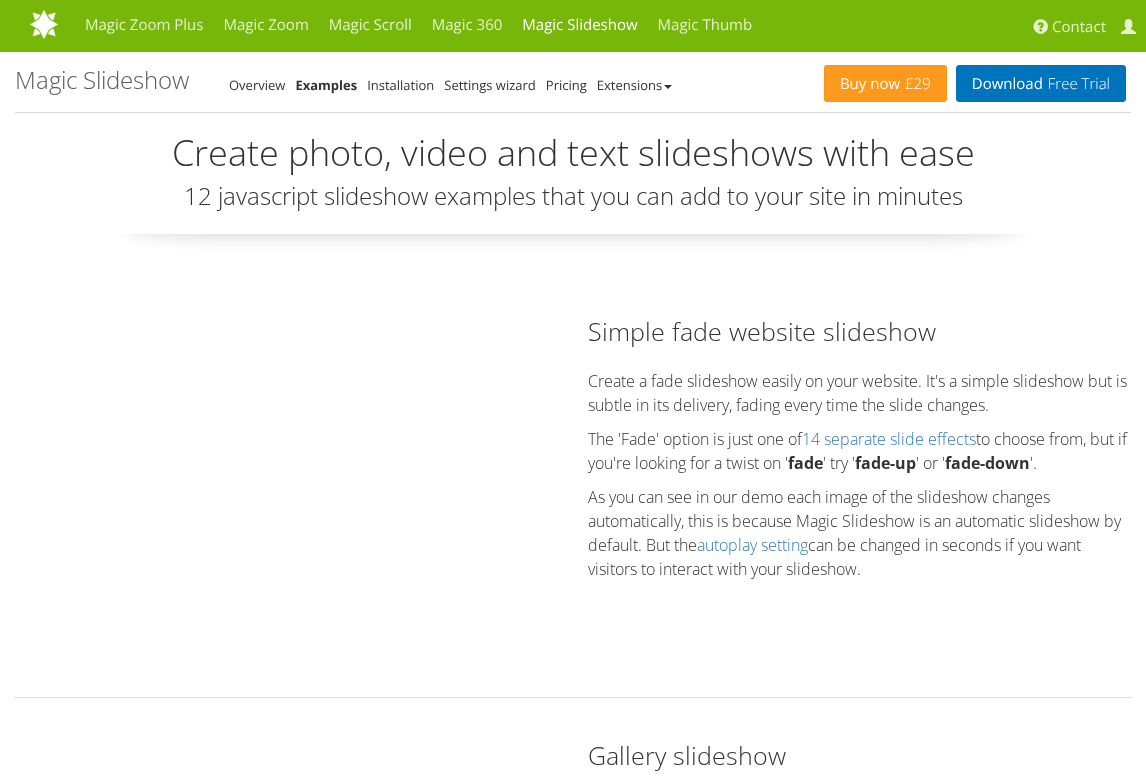 scroll, scrollTop: 0, scrollLeft: 0, axis: both 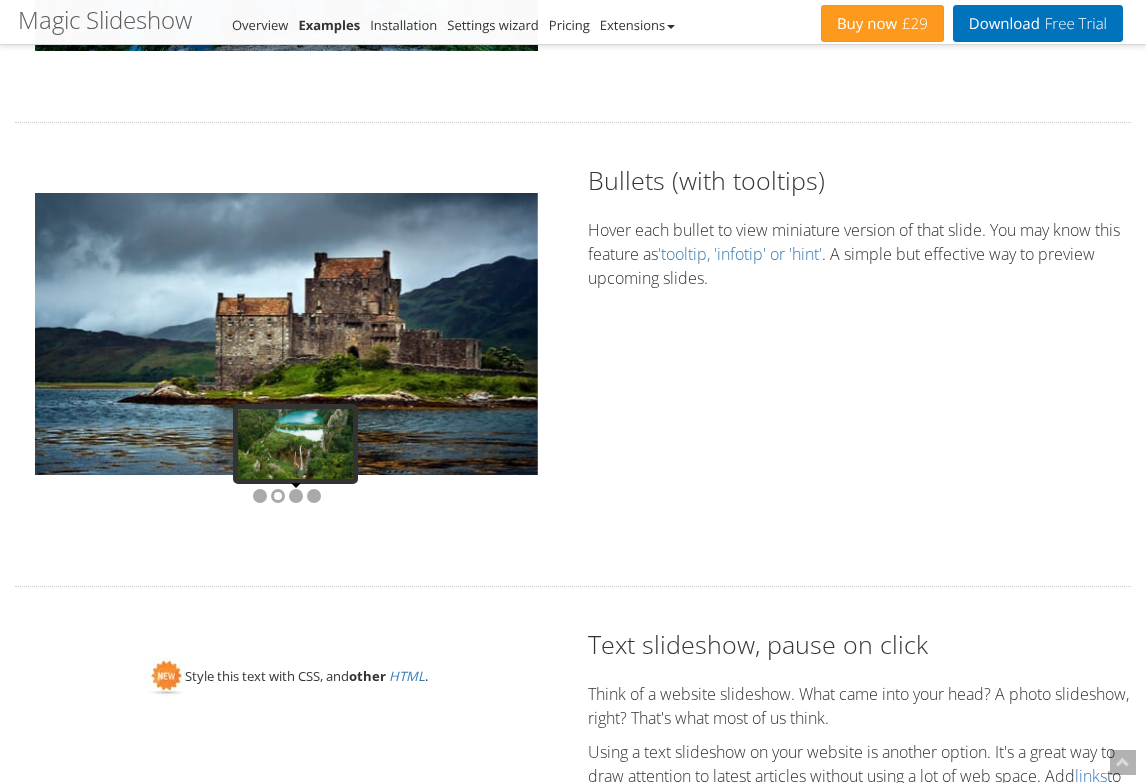 click at bounding box center (296, 496) 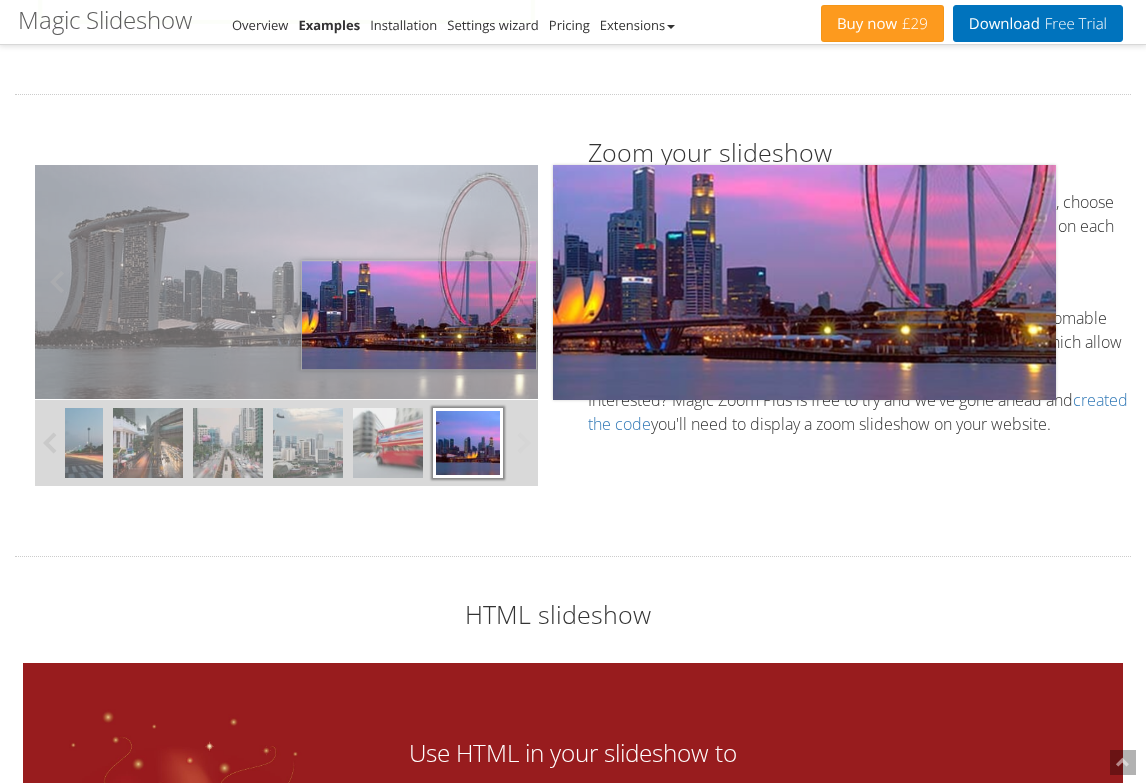 scroll, scrollTop: 4725, scrollLeft: 0, axis: vertical 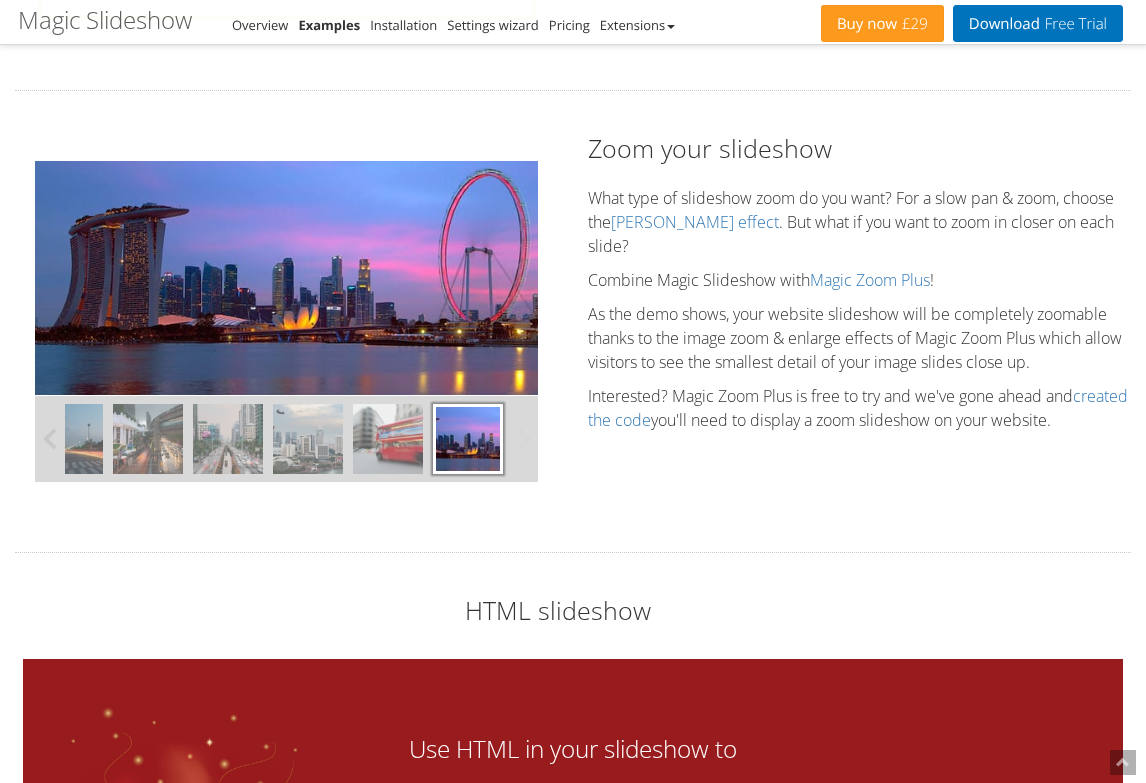 click at bounding box center (308, 439) 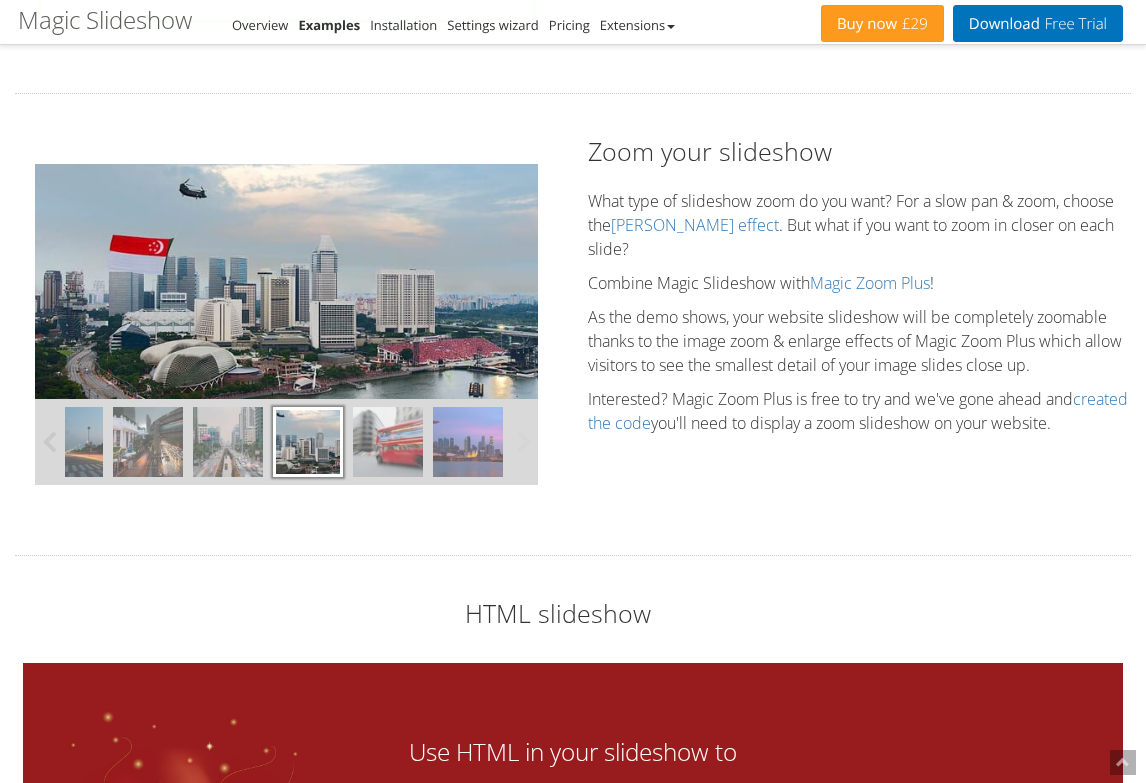 click at bounding box center (468, 442) 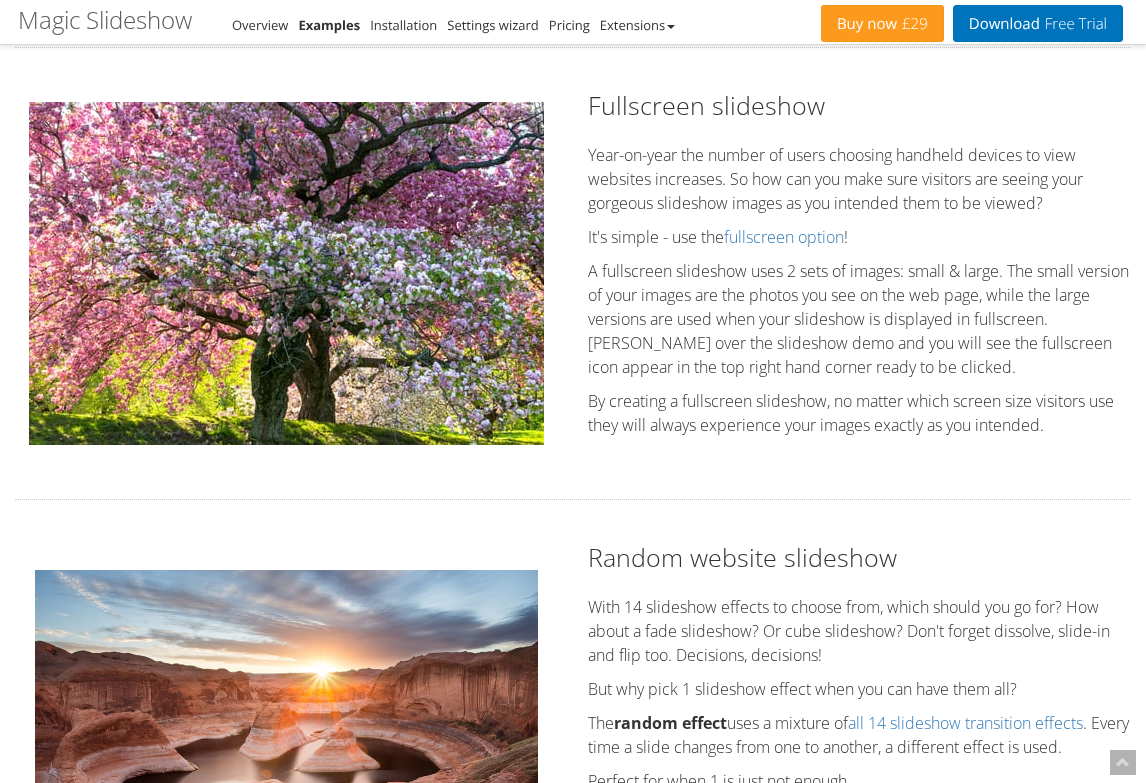 scroll, scrollTop: 2574, scrollLeft: 0, axis: vertical 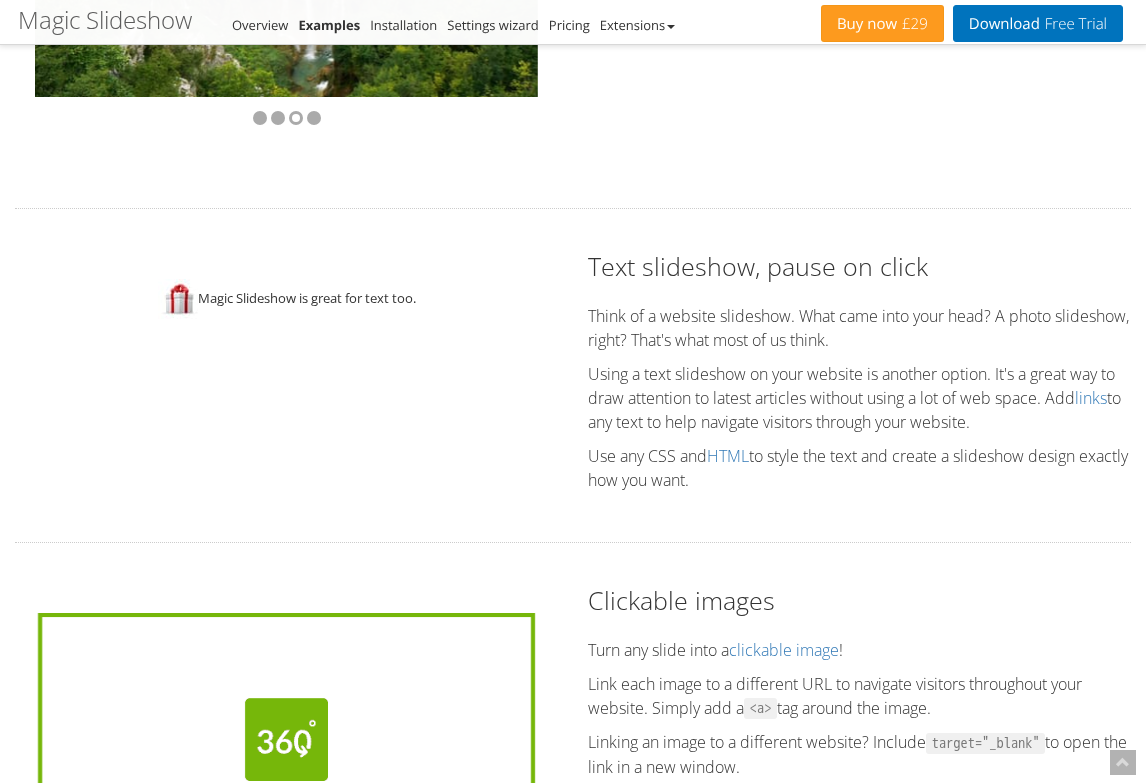 click on "Magic Slideshow is great for text too. Perfect for highlighting your latest articles. This slide links to a URL. Add  links  within  the text . Style this text with CSS, and  other   HTML . Click on the slideshow to pause it. Text slideshow, pause on click Think of a website slideshow. What came into your head? A photo slideshow, right? That's what most of us think. Using a text slideshow on your website is another option. It's a great way to draw attention to latest articles without using a lot of web space. Add  links  to any text to help navigate visitors through your website. Use any CSS and  HTML  to style the text and create a slideshow design exactly how you want." at bounding box center (573, 375) 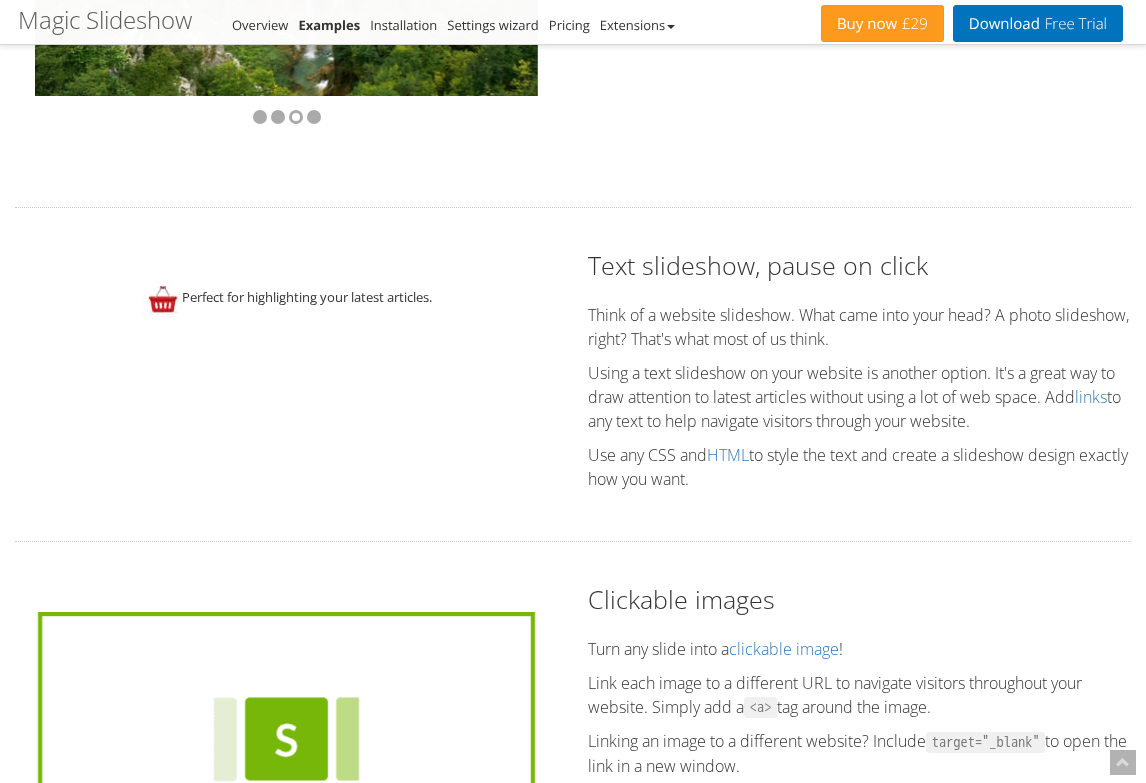 scroll, scrollTop: 3804, scrollLeft: 0, axis: vertical 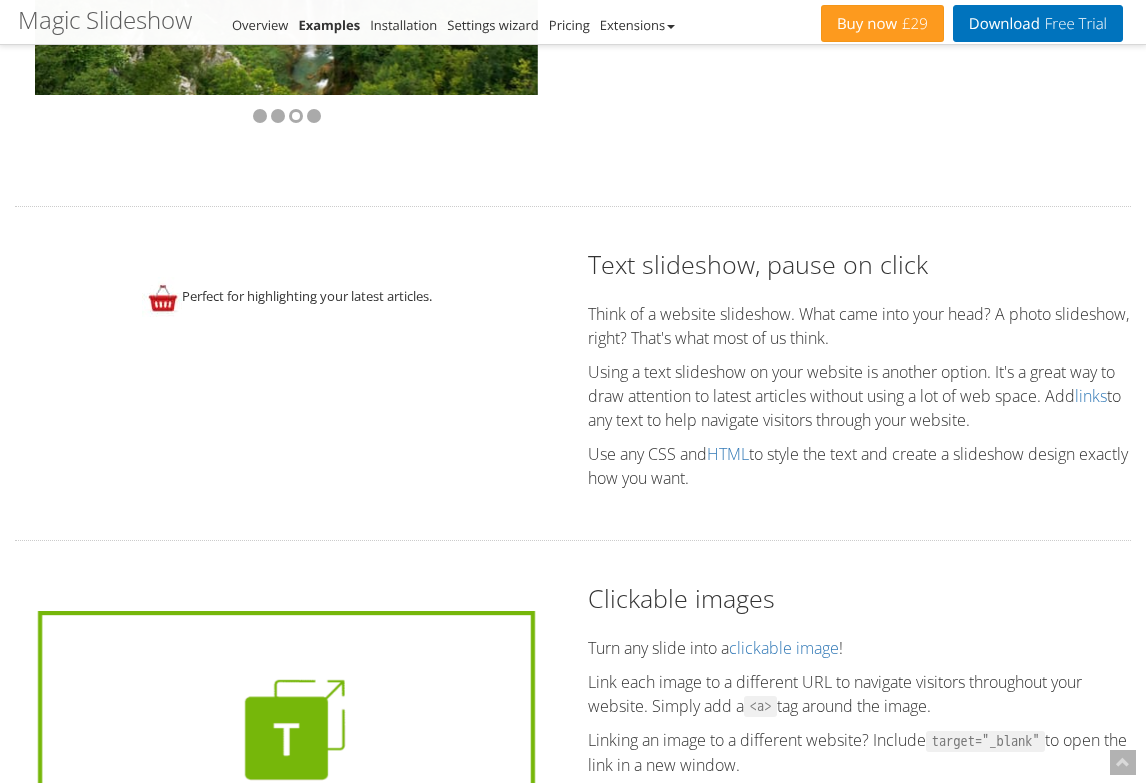 click on "Magic Slideshow is great for text too. Perfect for highlighting your latest articles. This slide links to a URL. Add  links  within  the text . Style this text with CSS, and  other   HTML . Click on the slideshow to pause it." at bounding box center (286, 297) 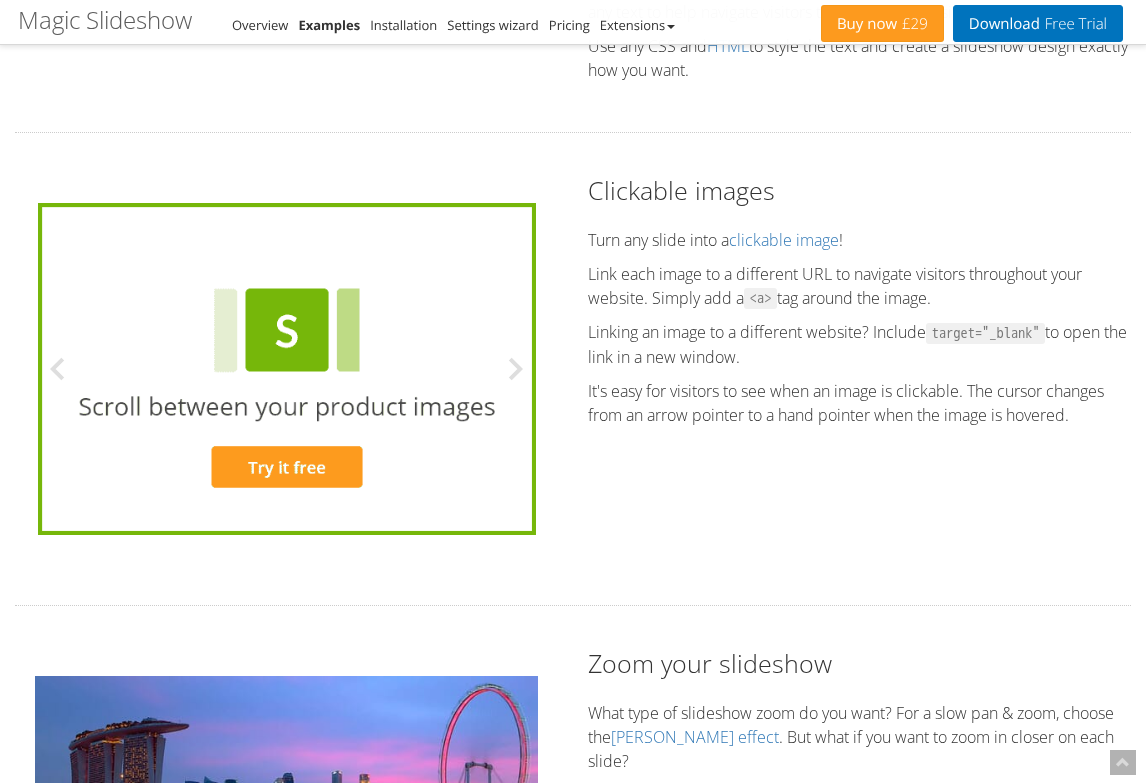 click at bounding box center [286, 369] 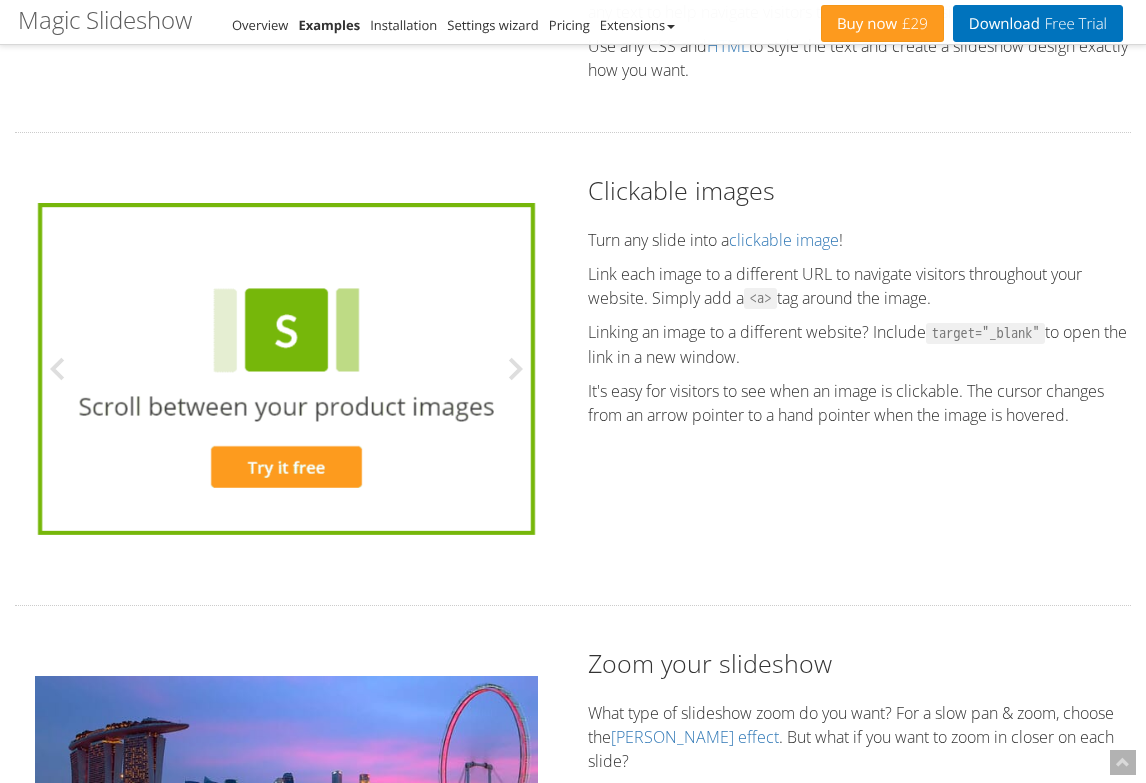scroll, scrollTop: 4213, scrollLeft: 0, axis: vertical 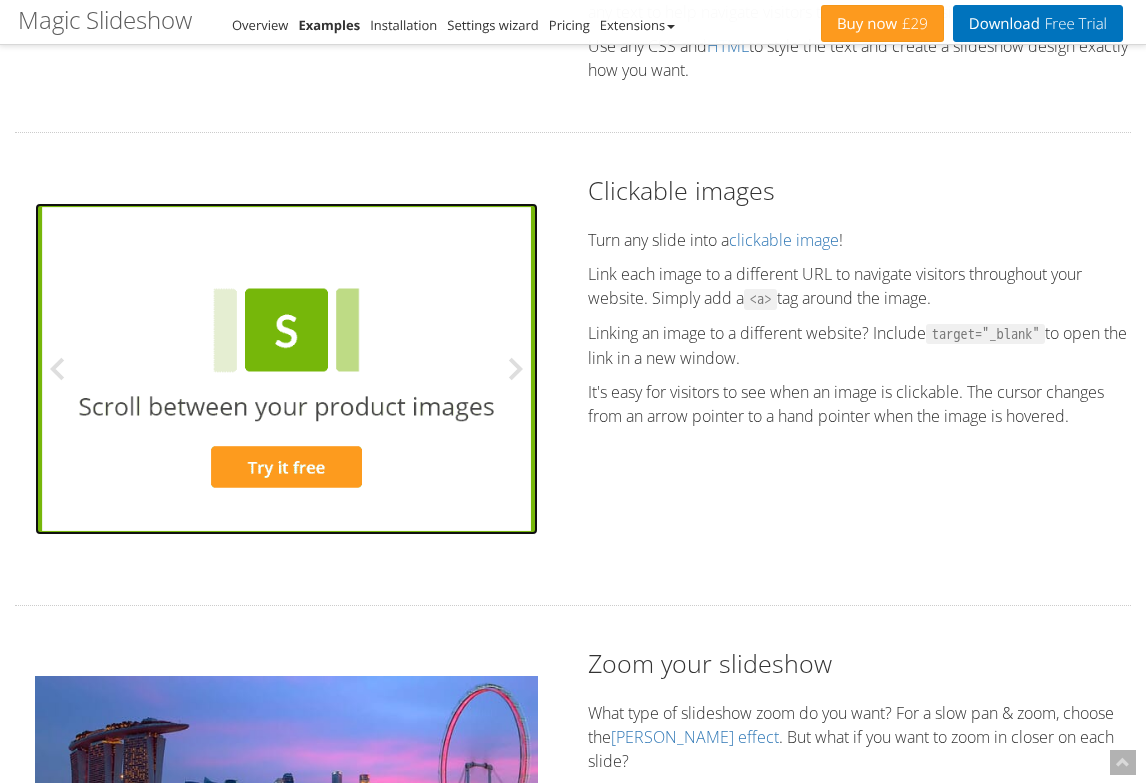 click at bounding box center [287, 369] 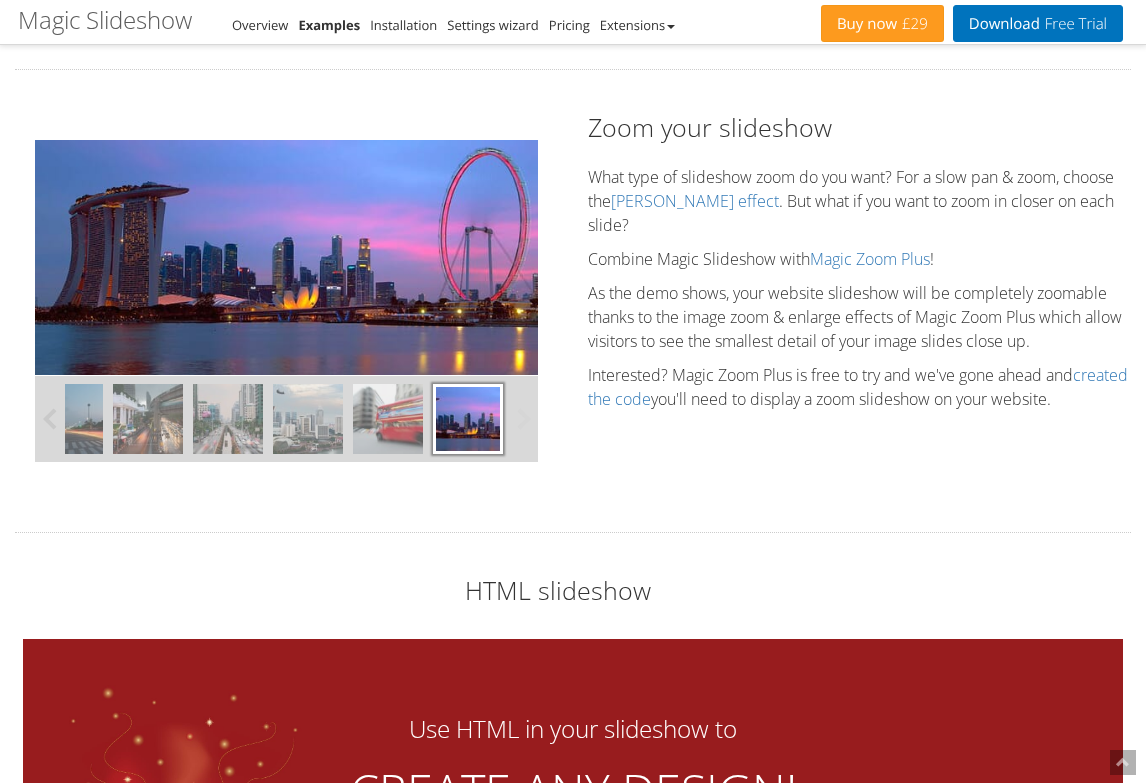 scroll, scrollTop: 4750, scrollLeft: 0, axis: vertical 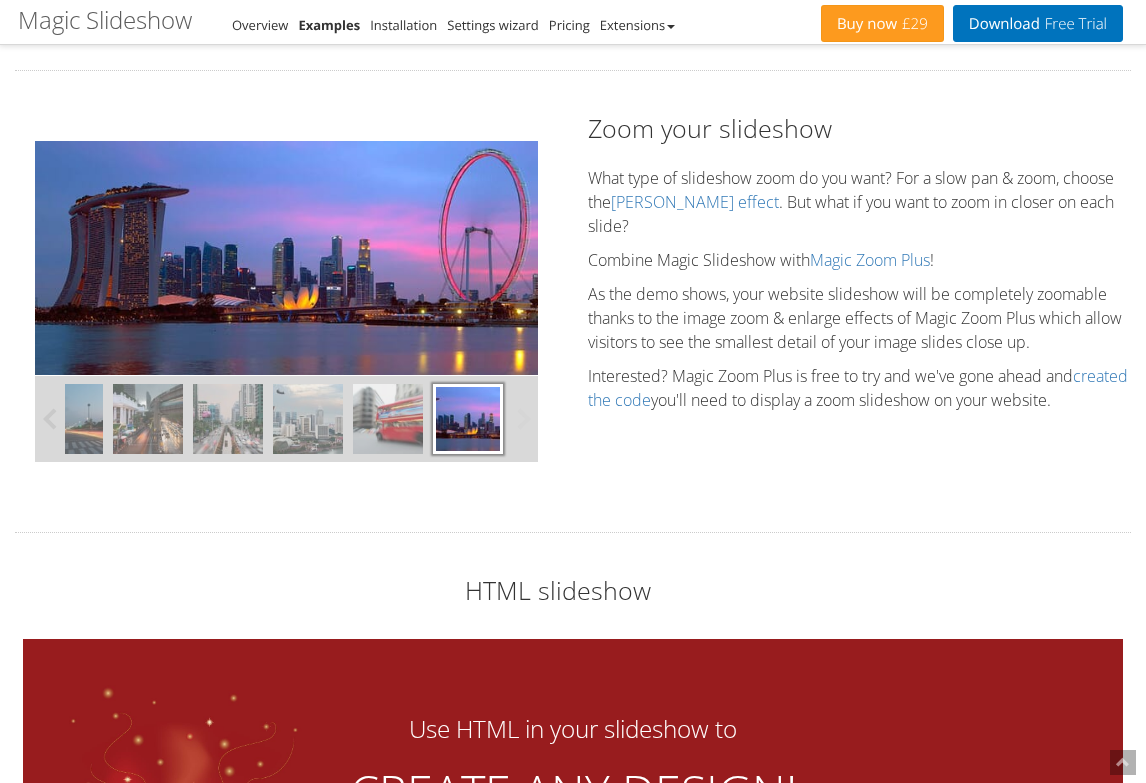 click at bounding box center [228, 419] 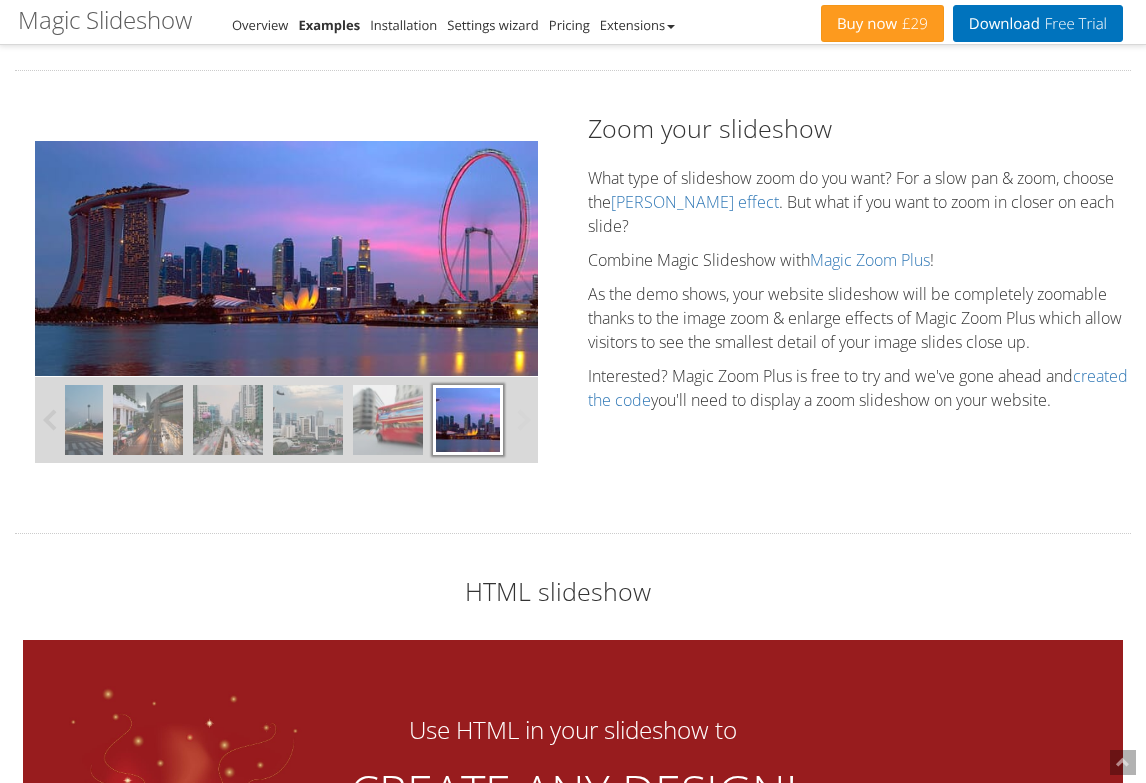 click at bounding box center [228, 420] 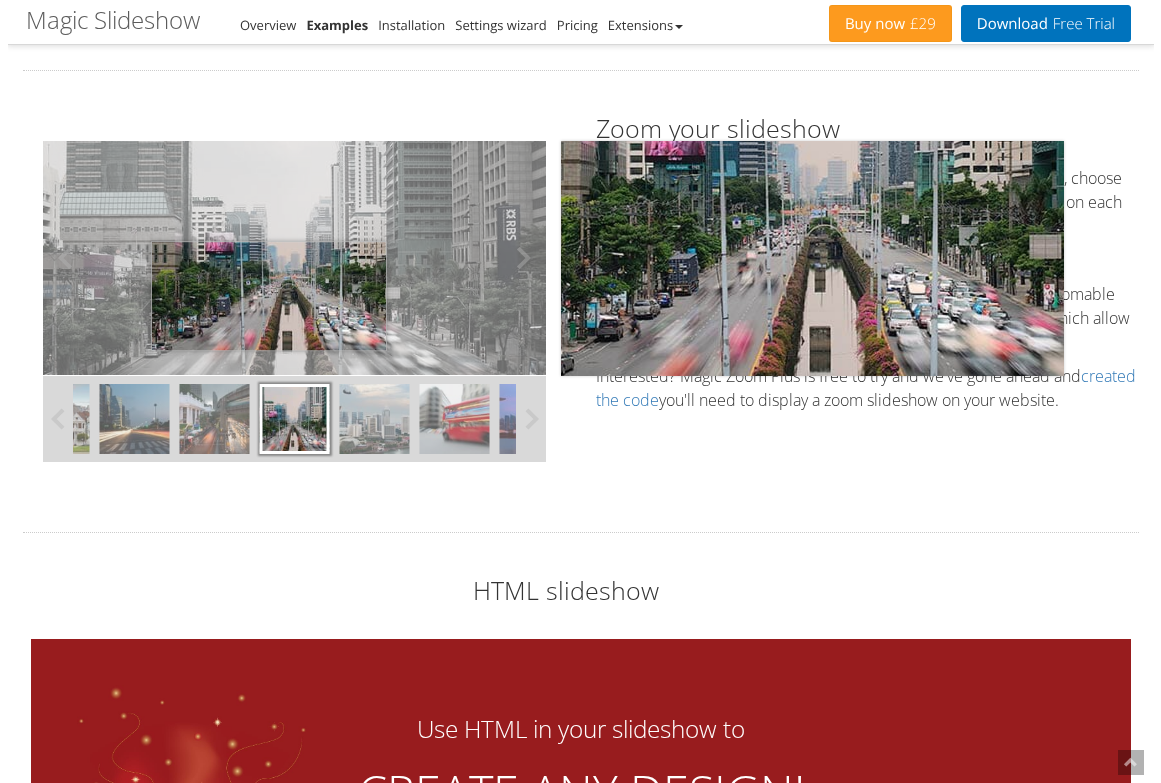 scroll, scrollTop: 4748, scrollLeft: 0, axis: vertical 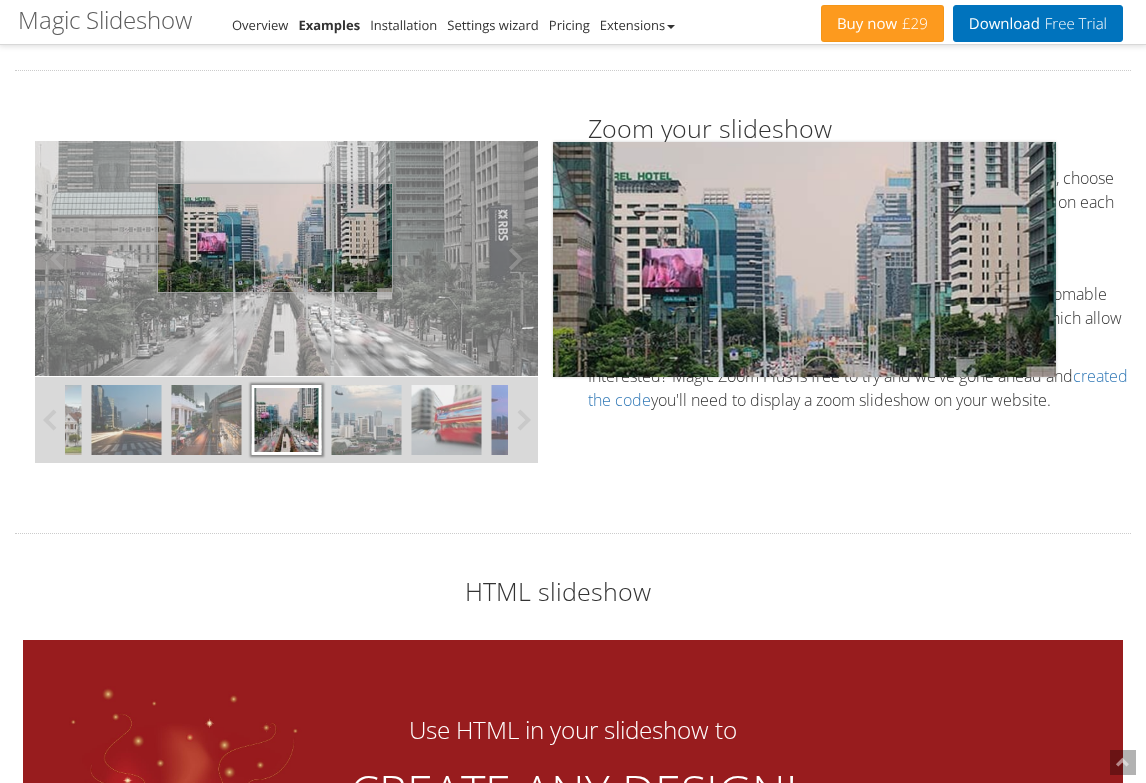 click at bounding box center (286, 258) 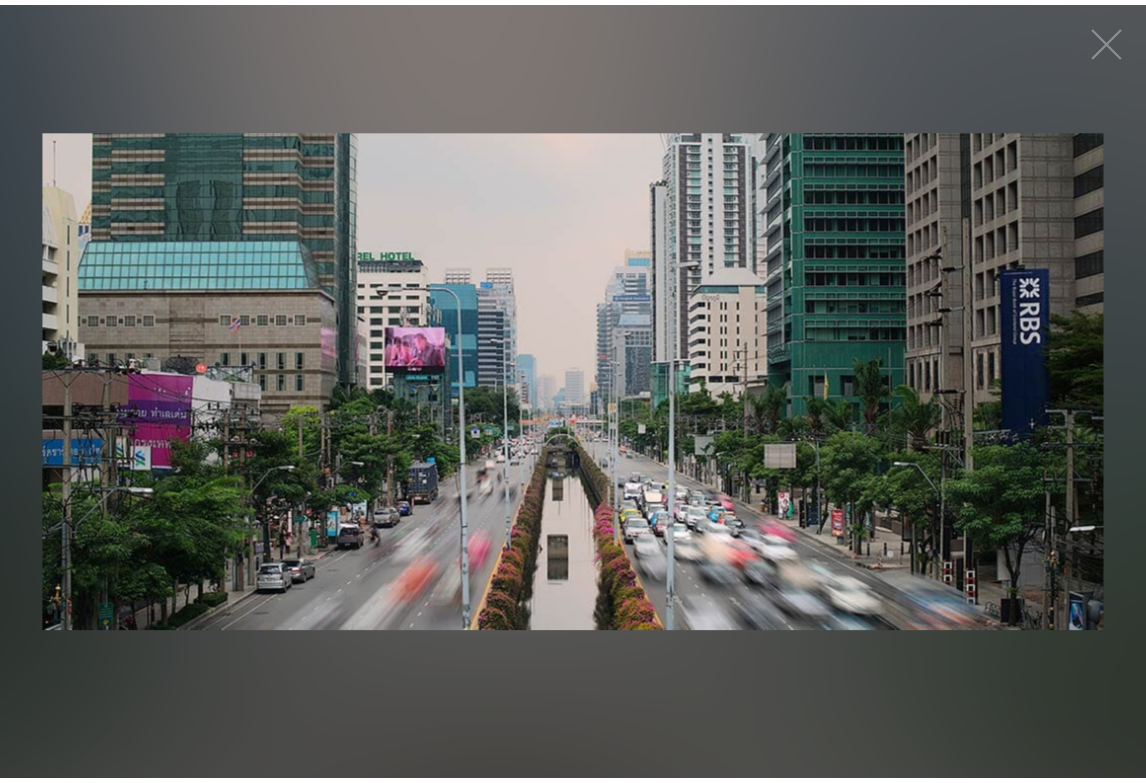 scroll, scrollTop: 4753, scrollLeft: 0, axis: vertical 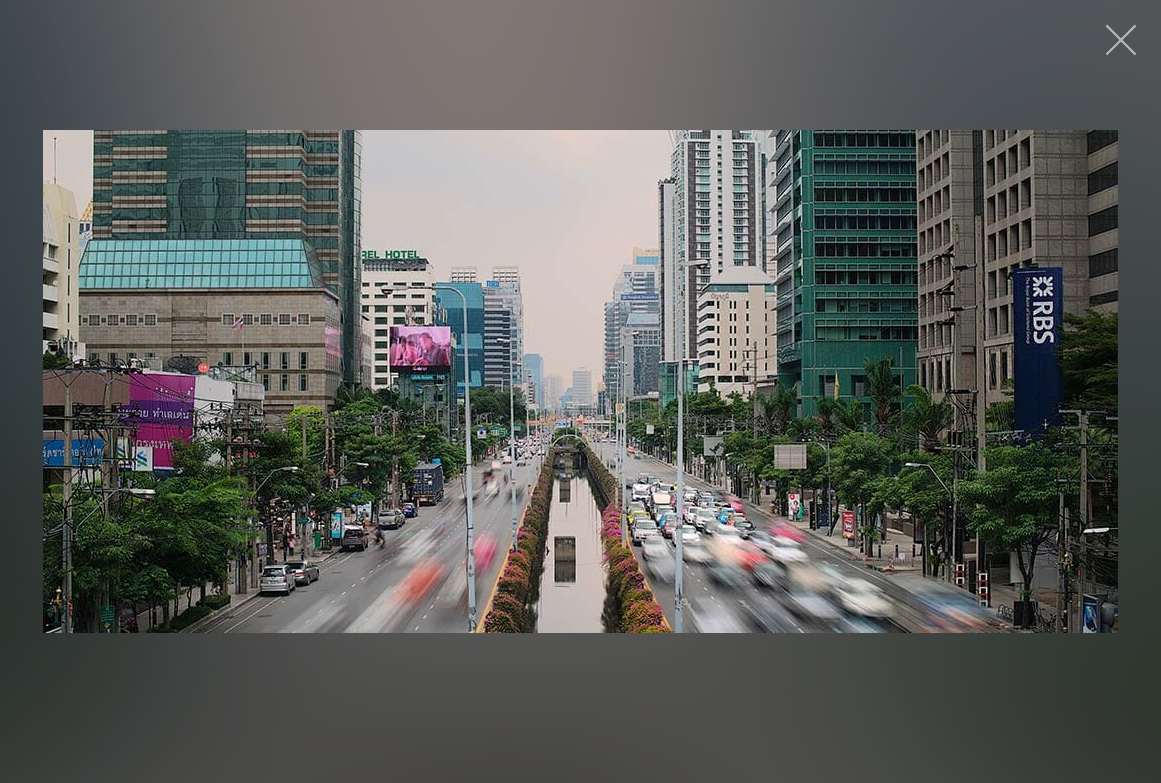 click at bounding box center [1121, 40] 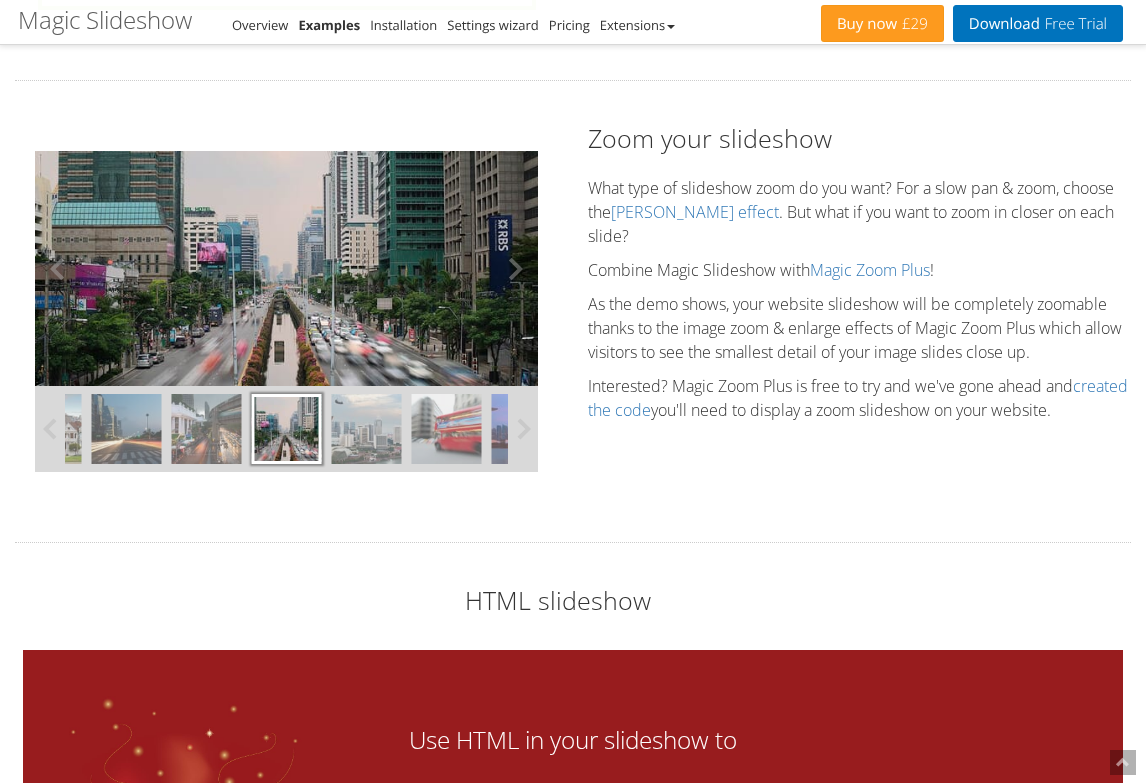 scroll, scrollTop: 4741, scrollLeft: 0, axis: vertical 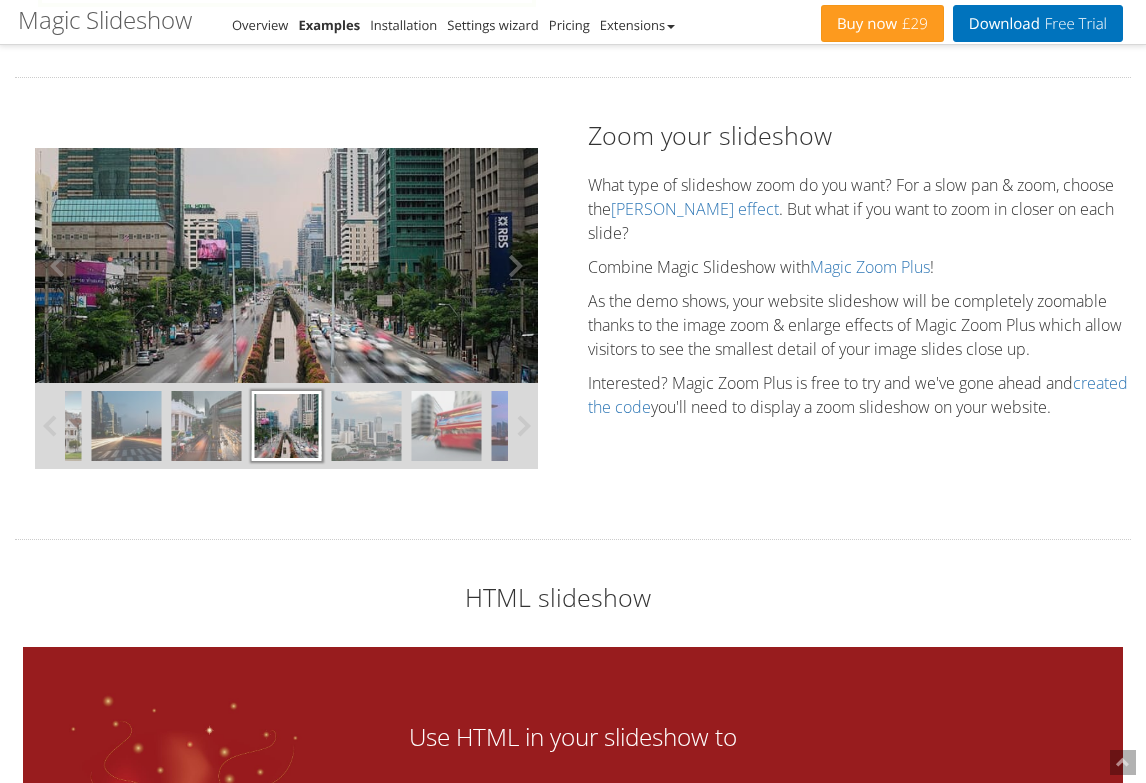 click at bounding box center [447, 426] 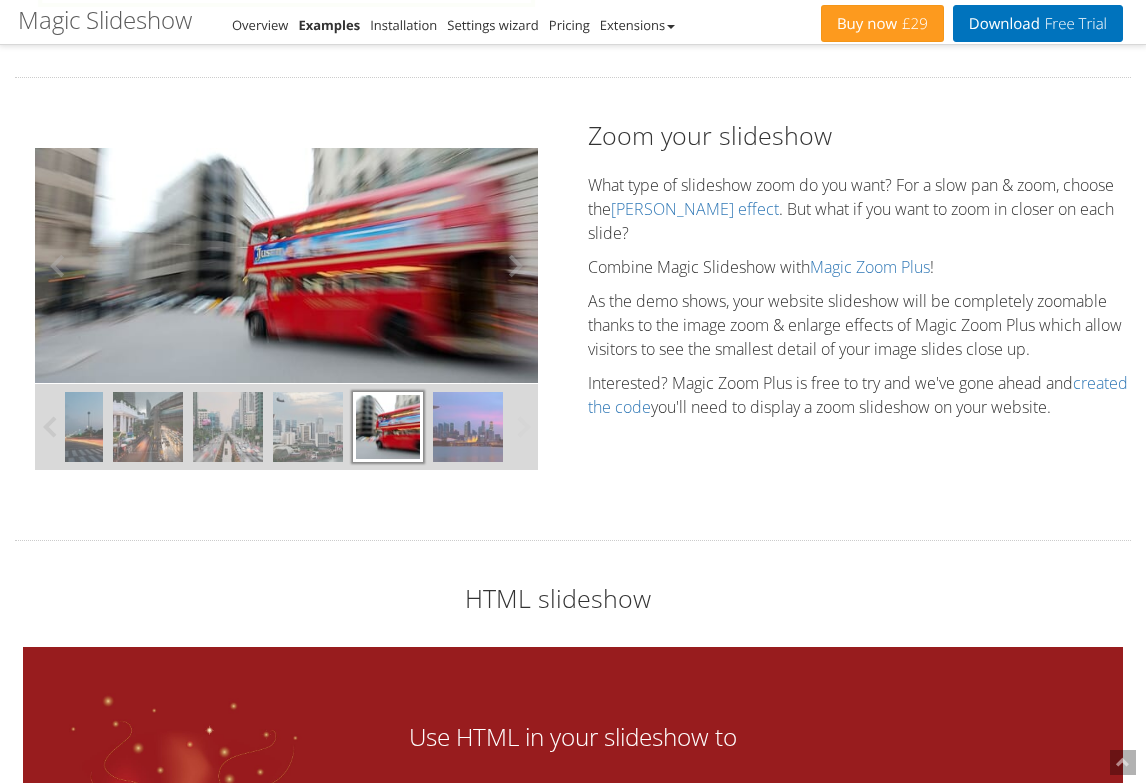 click at bounding box center [68, 427] 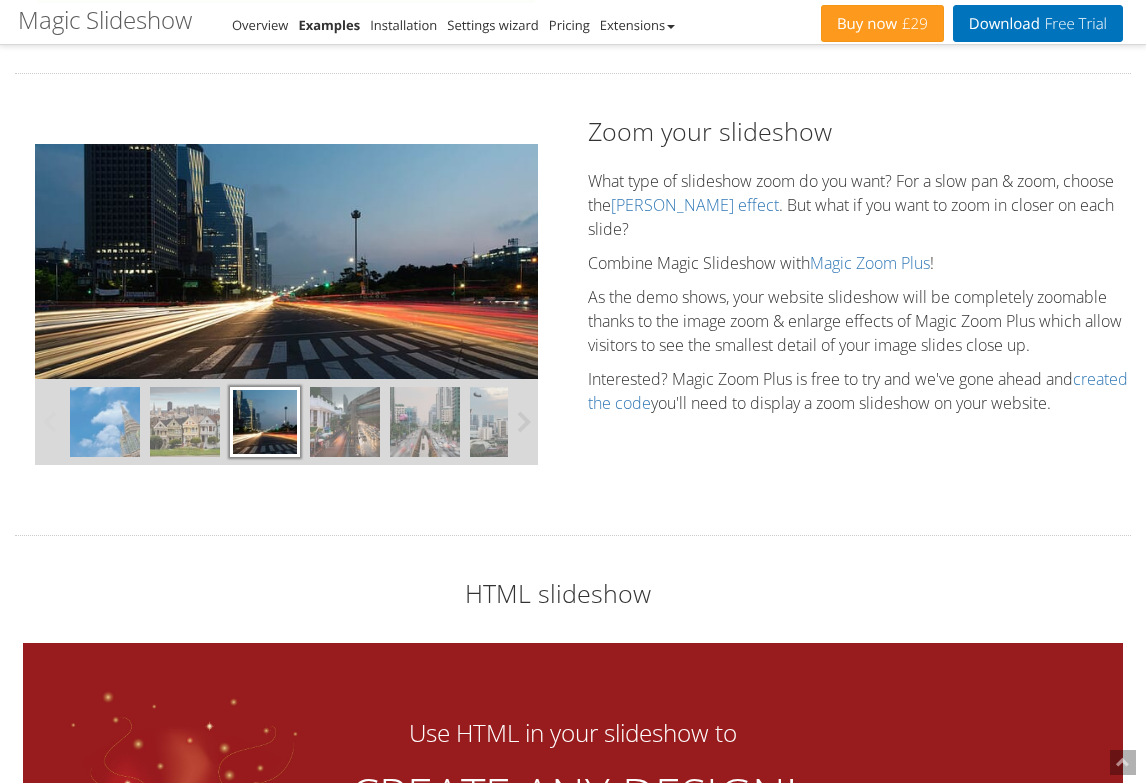 scroll, scrollTop: 4748, scrollLeft: 0, axis: vertical 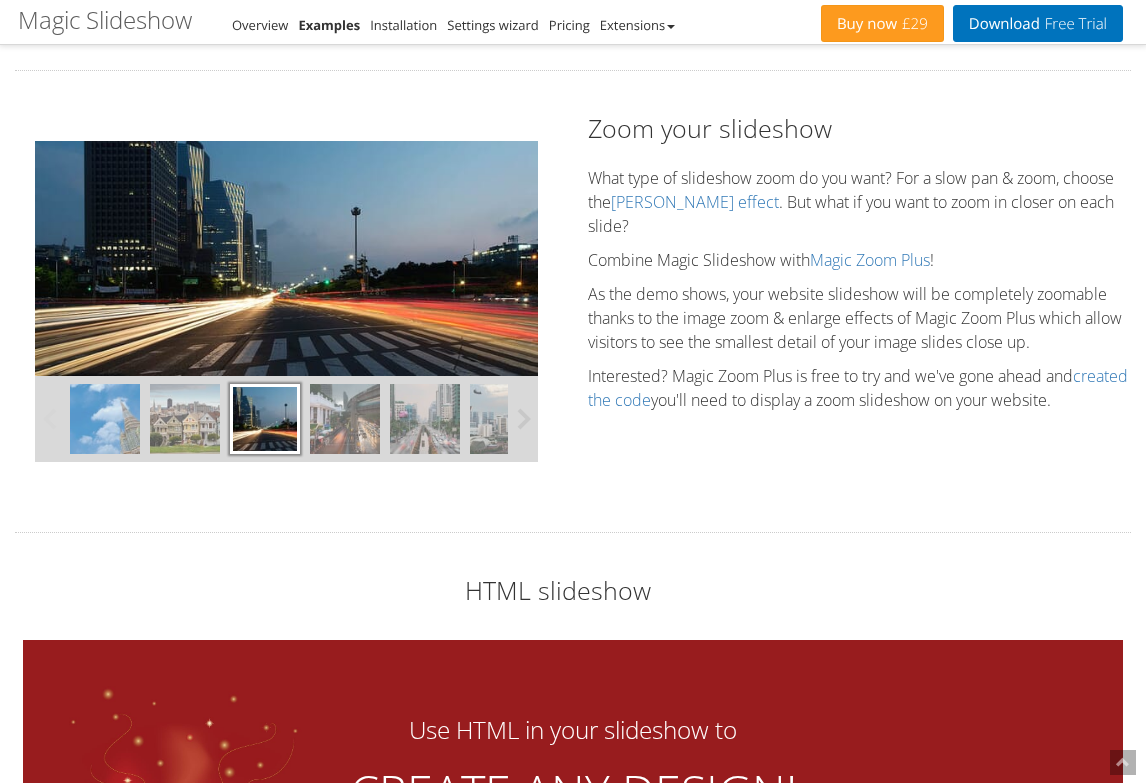 click at bounding box center (265, 419) 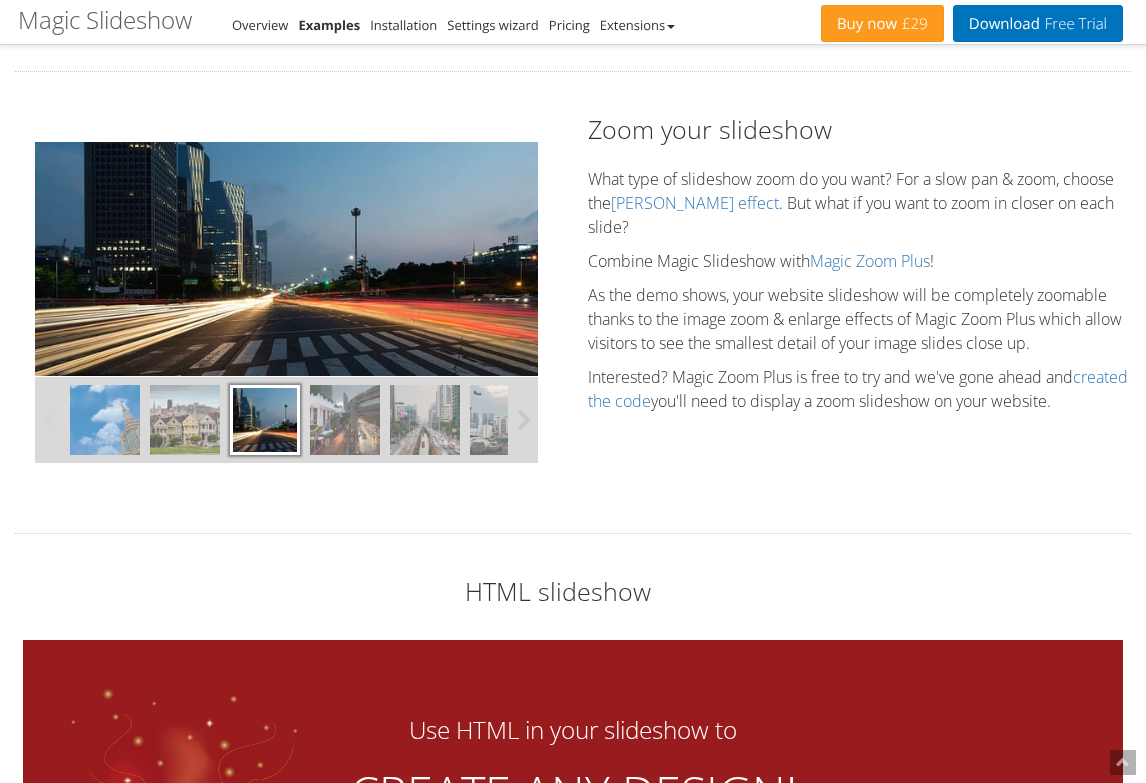 scroll, scrollTop: 4748, scrollLeft: 0, axis: vertical 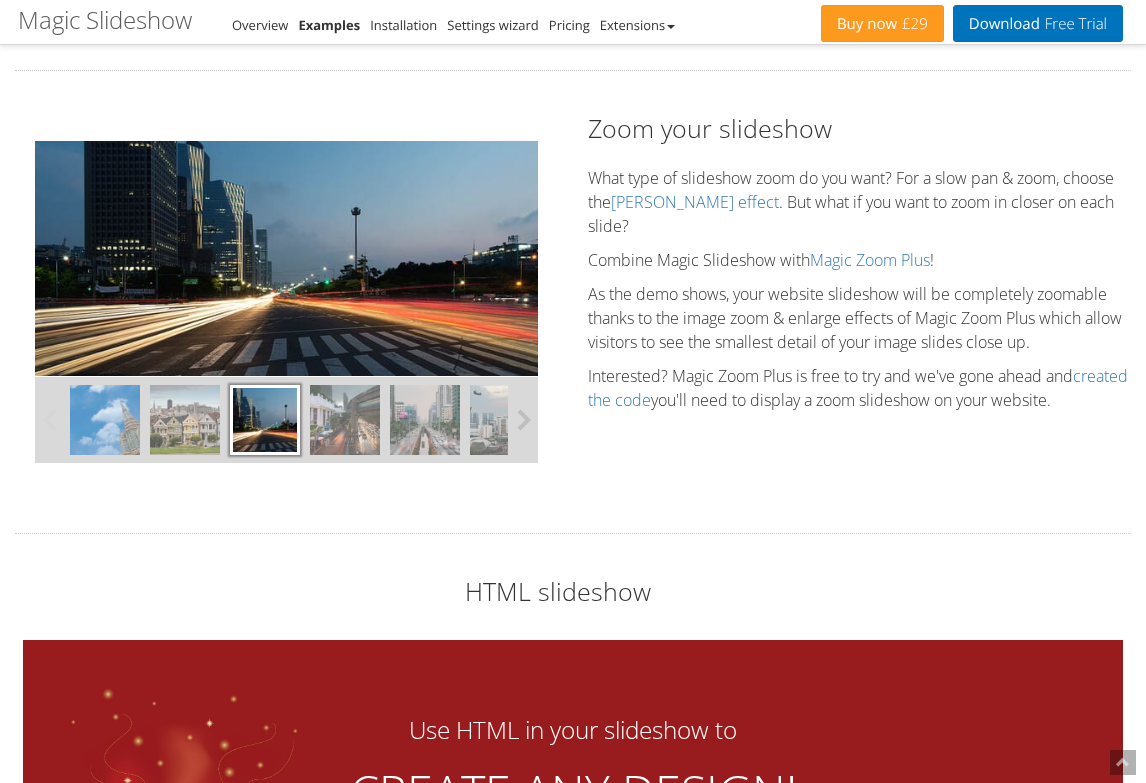 click at bounding box center (523, 420) 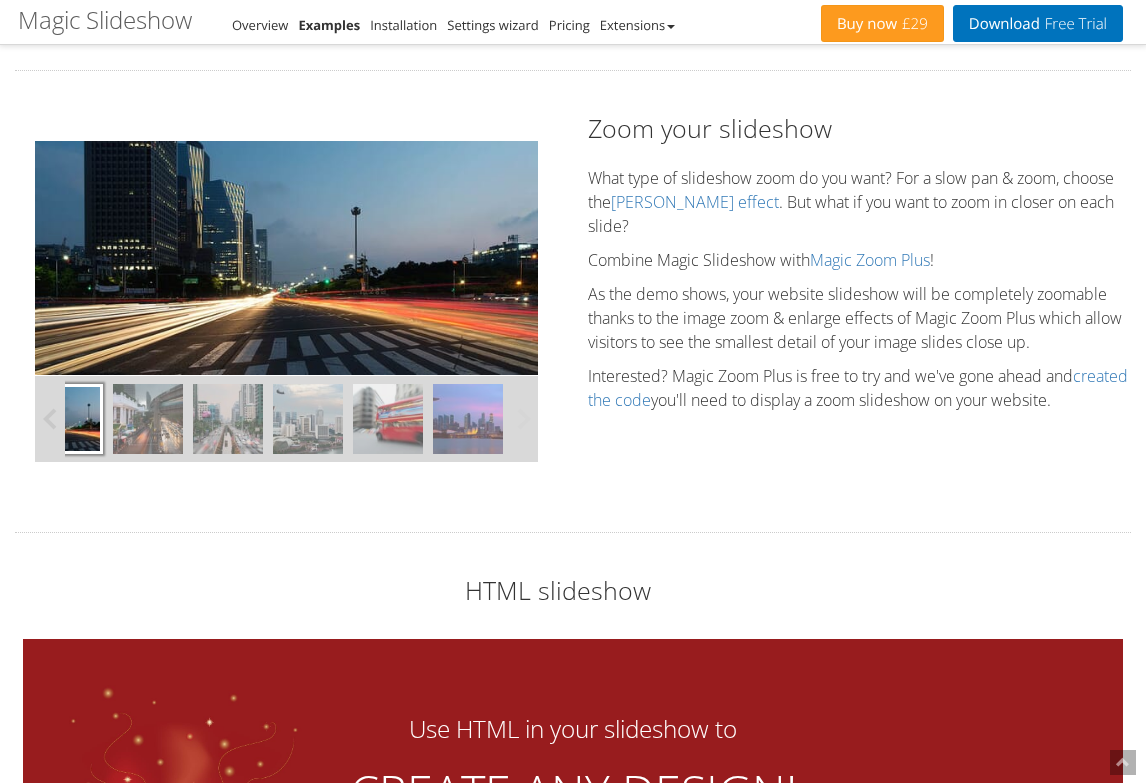 click at bounding box center (468, 419) 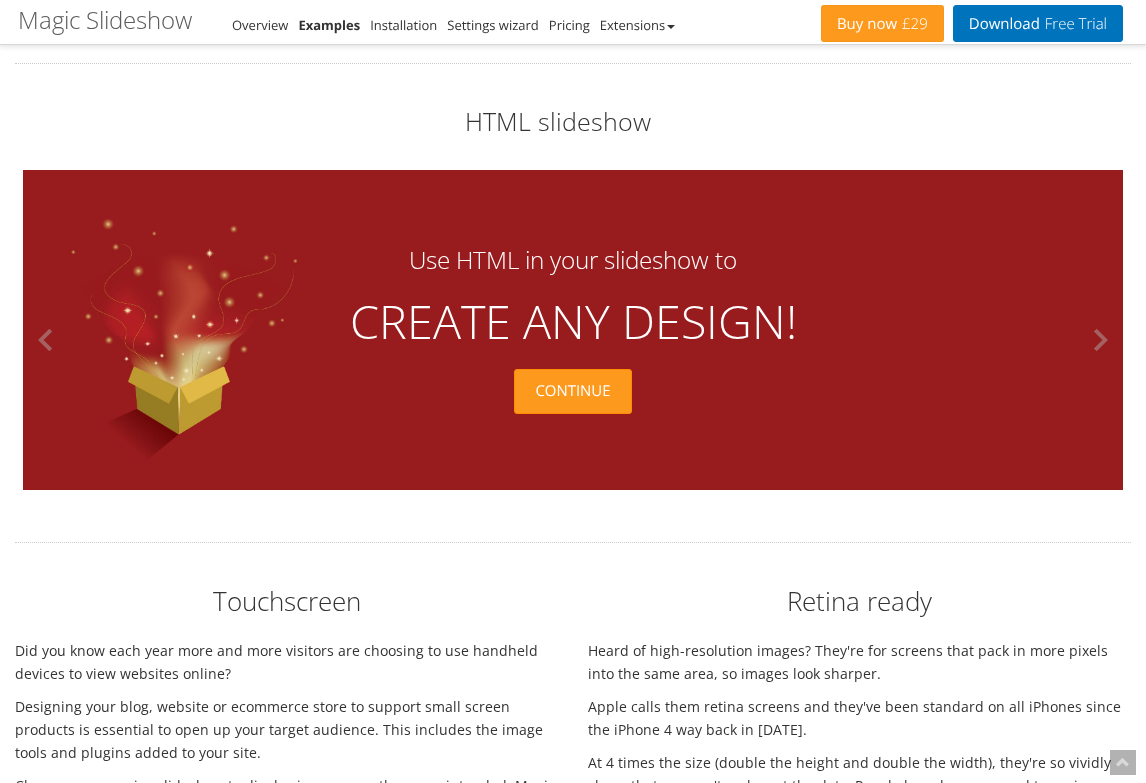 scroll, scrollTop: 5197, scrollLeft: 0, axis: vertical 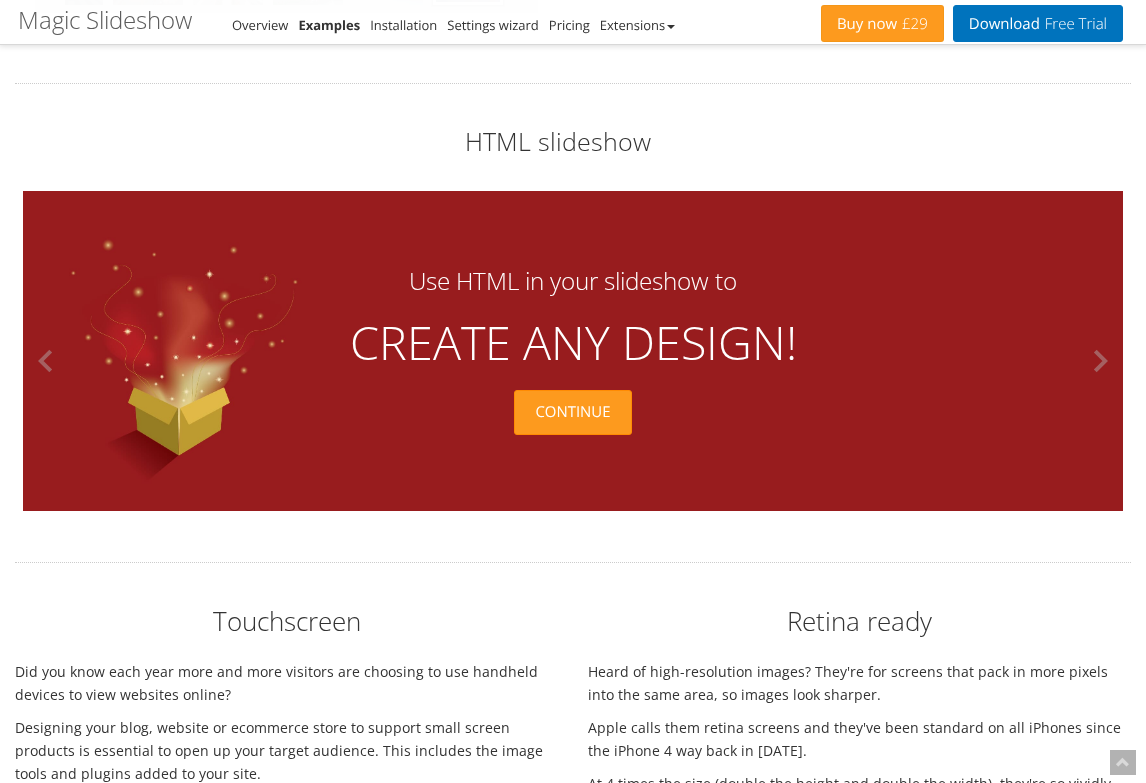 click on "Continue" at bounding box center [572, 412] 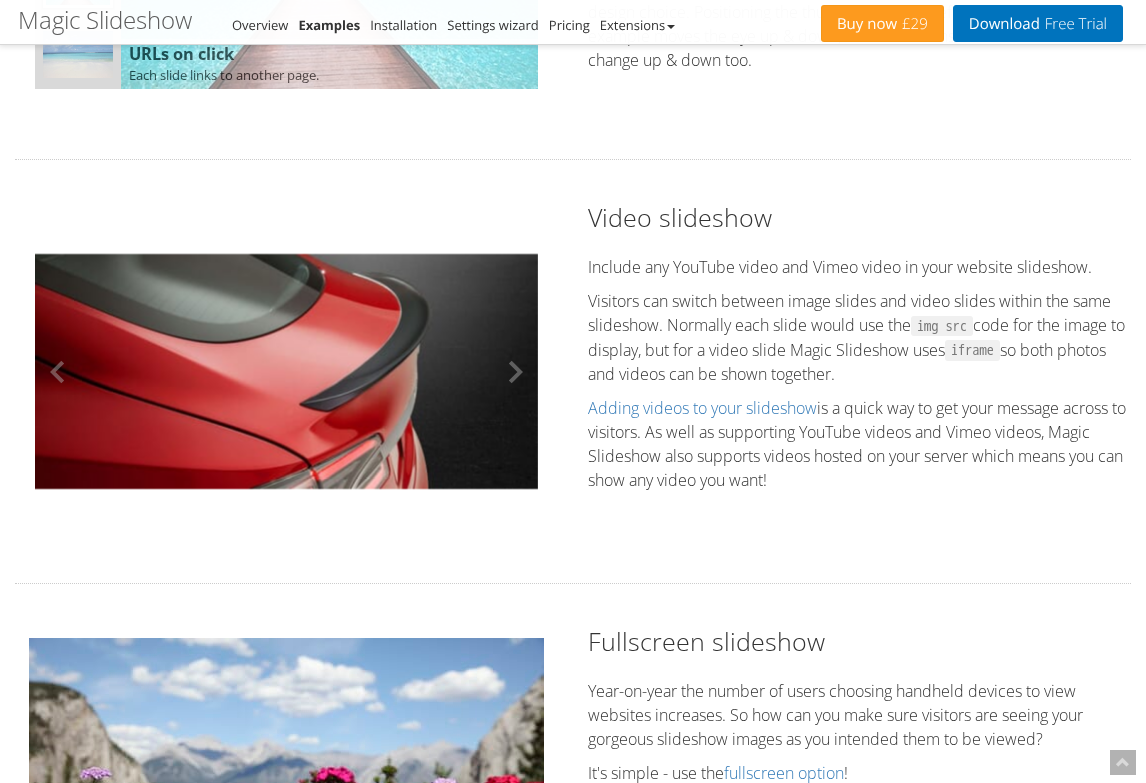scroll, scrollTop: 2036, scrollLeft: 0, axis: vertical 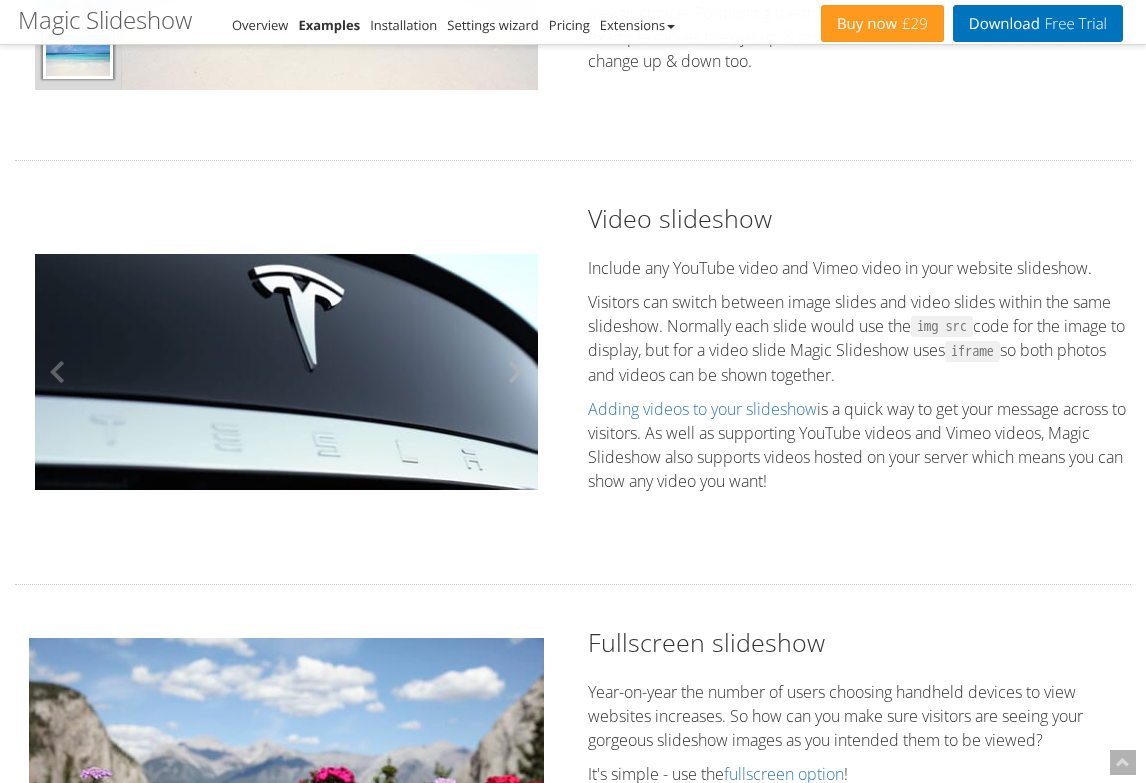 click at bounding box center (508, 372) 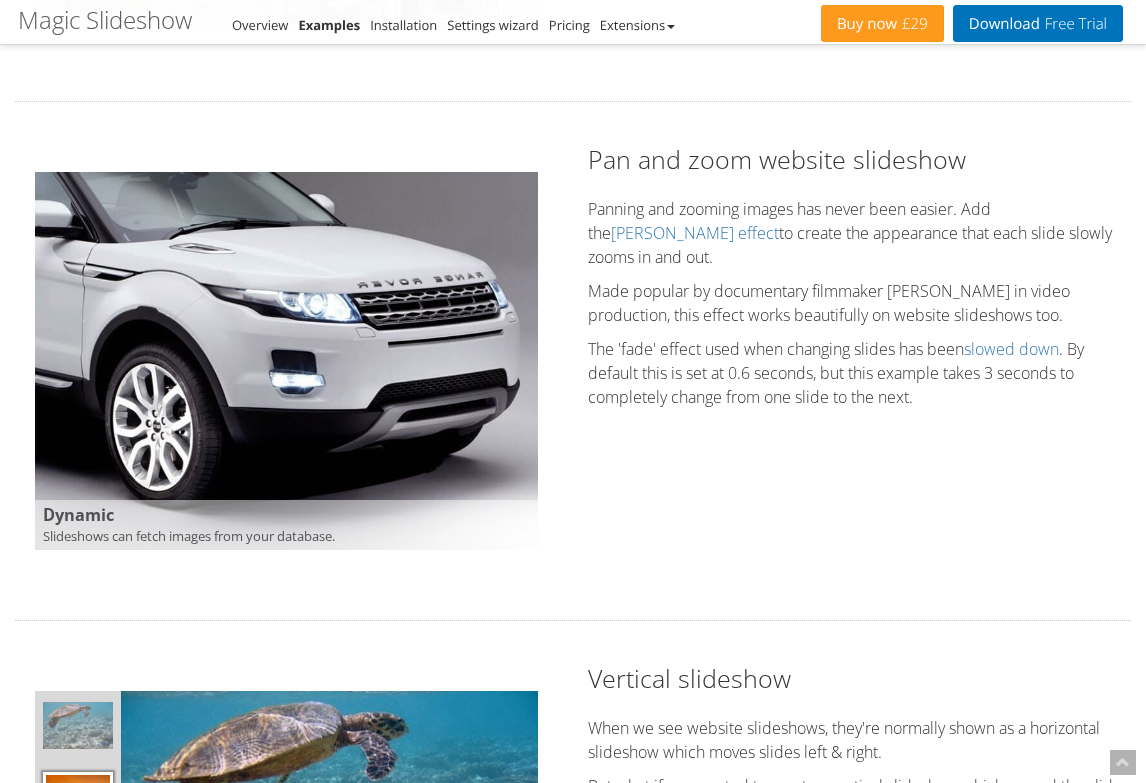 scroll, scrollTop: 1159, scrollLeft: 0, axis: vertical 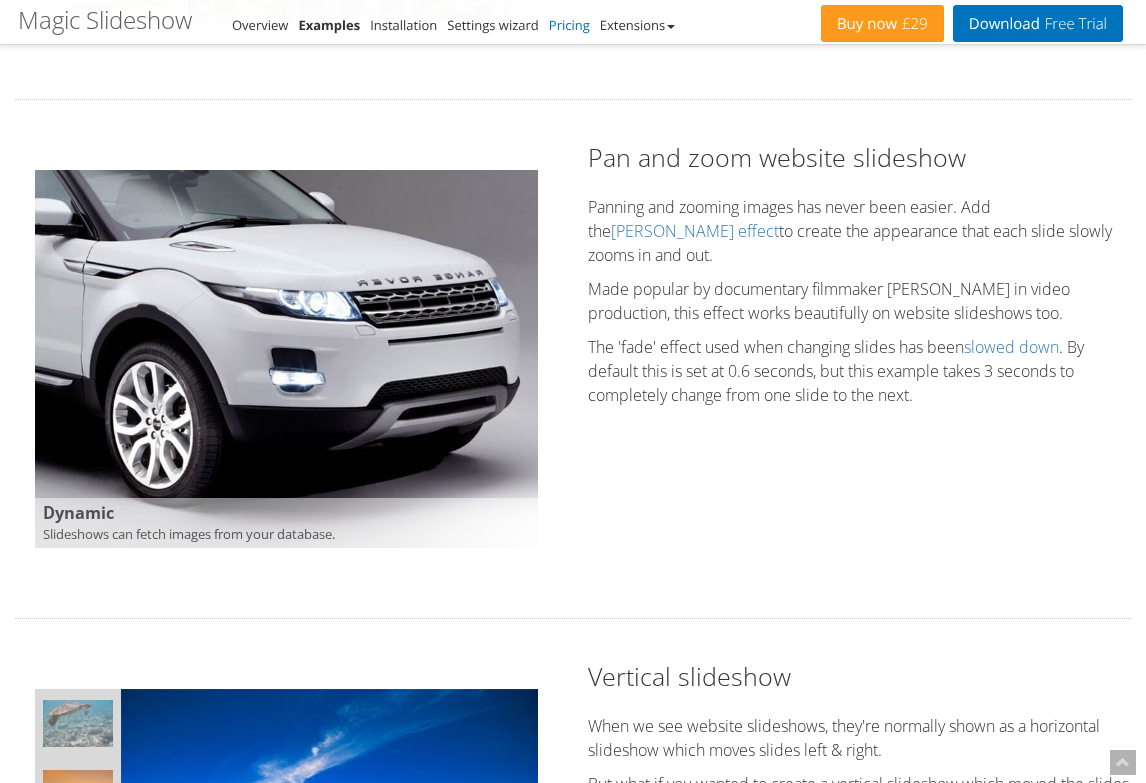 click on "Pricing" at bounding box center [569, 25] 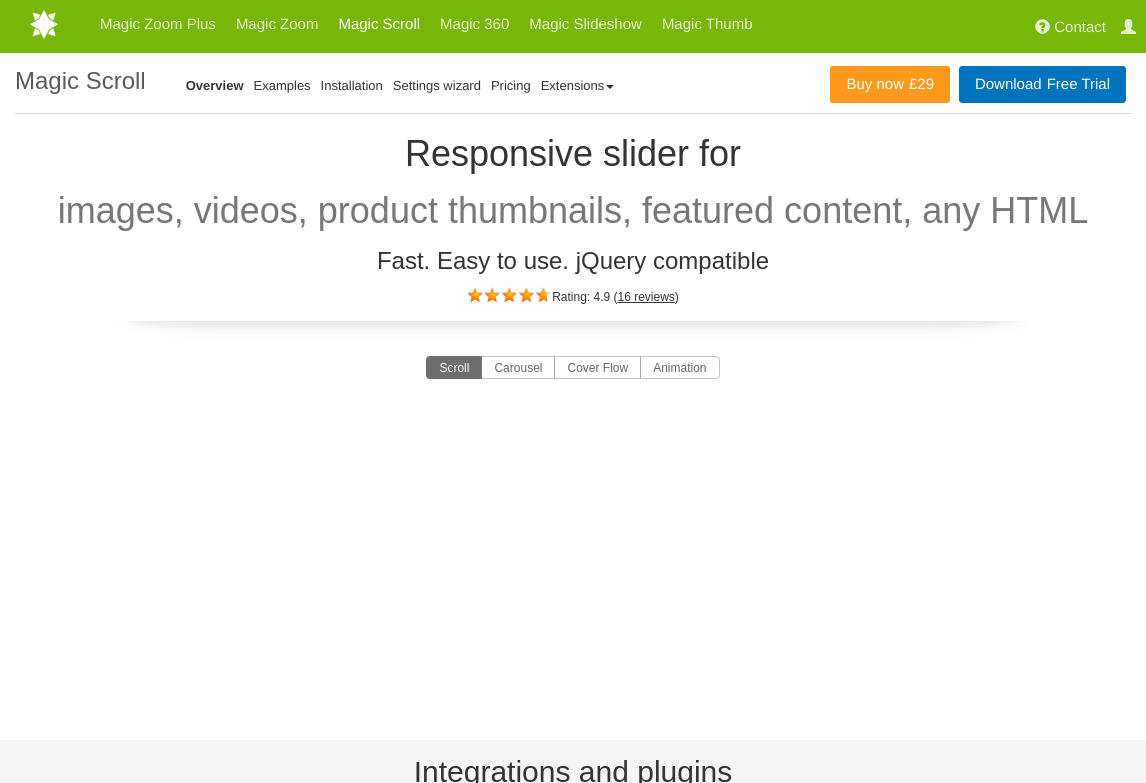 scroll, scrollTop: 0, scrollLeft: 0, axis: both 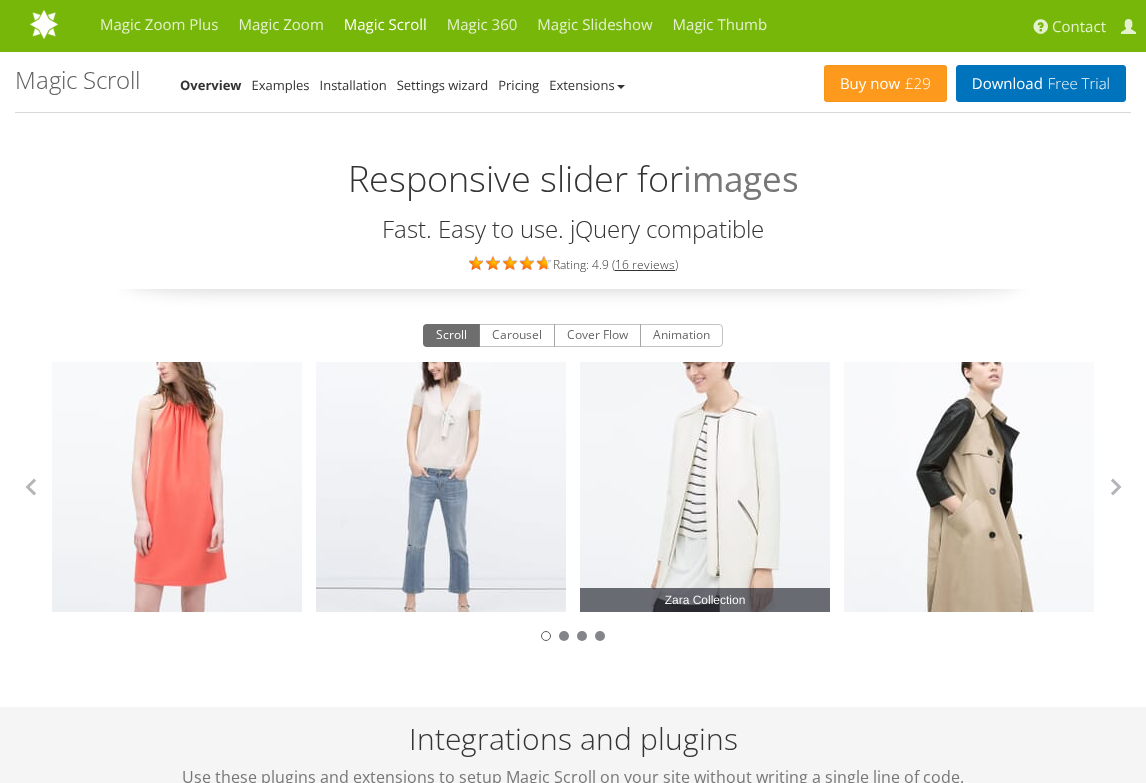 click on "Zara Collection" at bounding box center [705, 487] 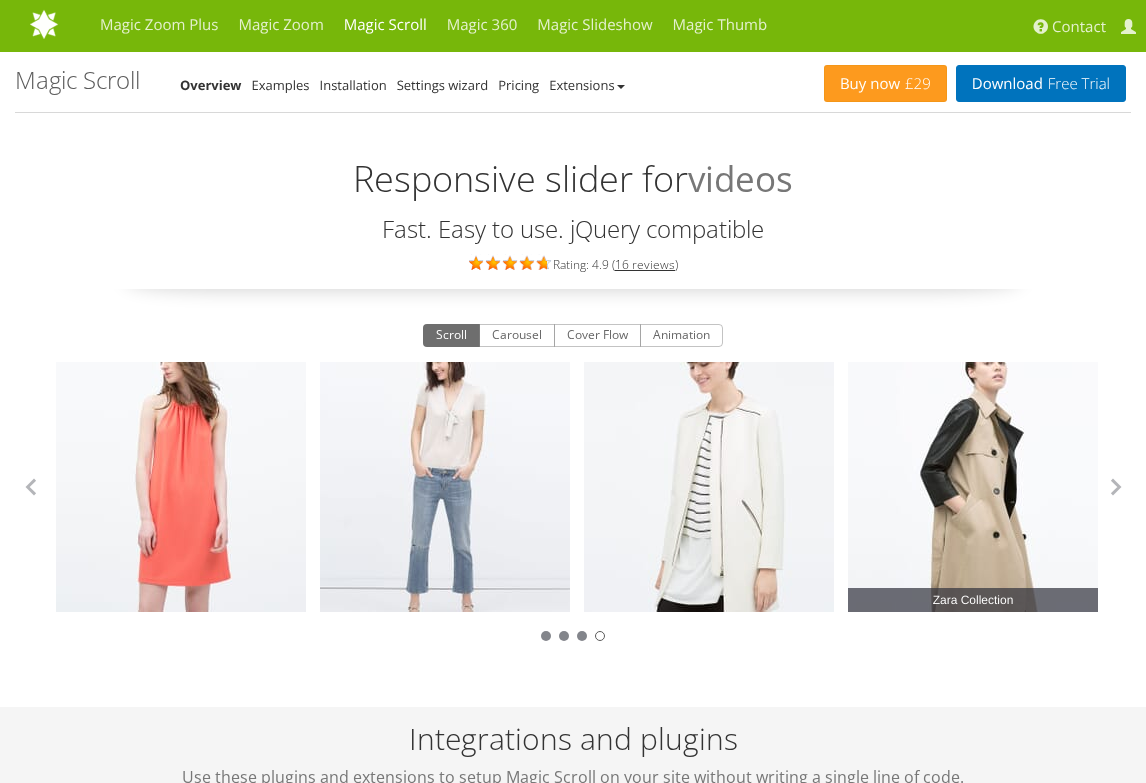 click on "Zara Collection" at bounding box center [973, 487] 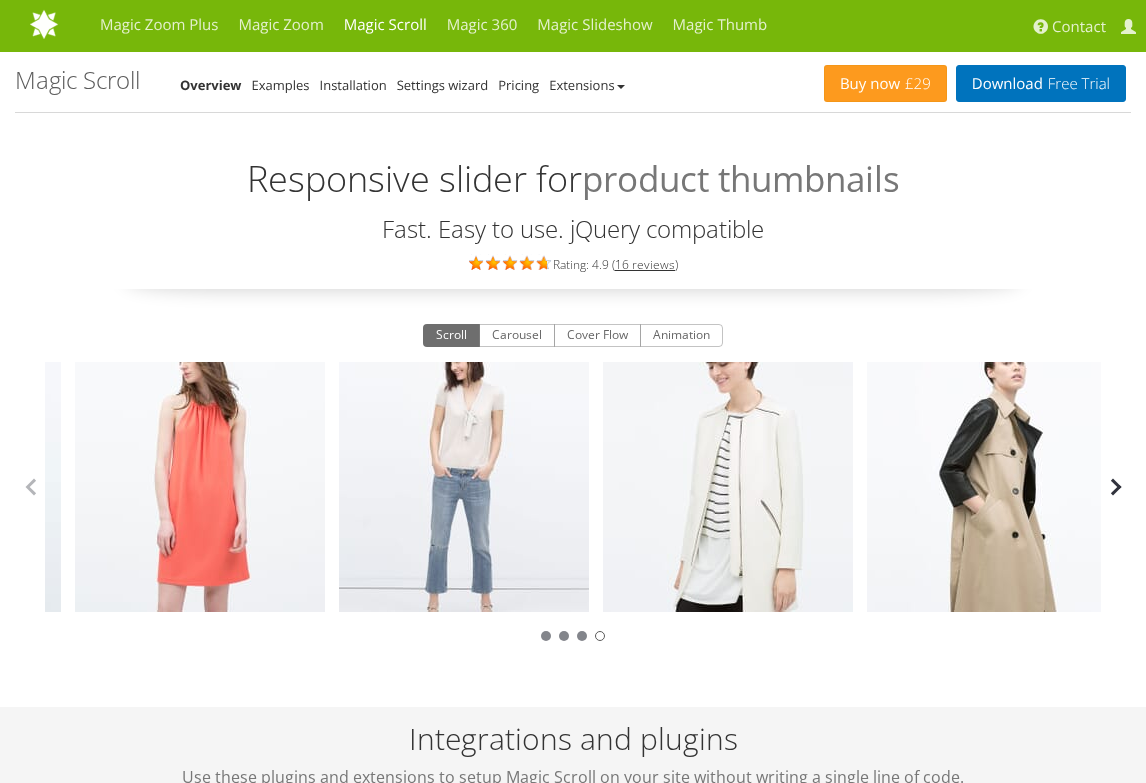 click at bounding box center (1116, 487) 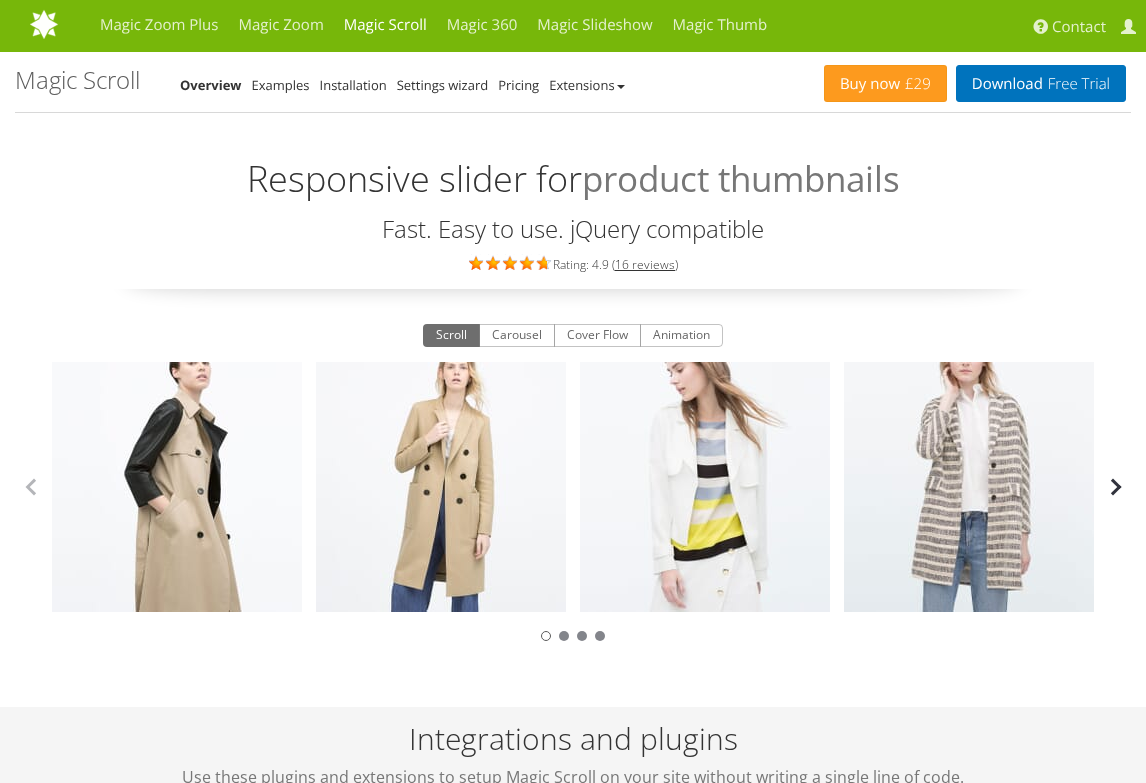 click at bounding box center (1116, 487) 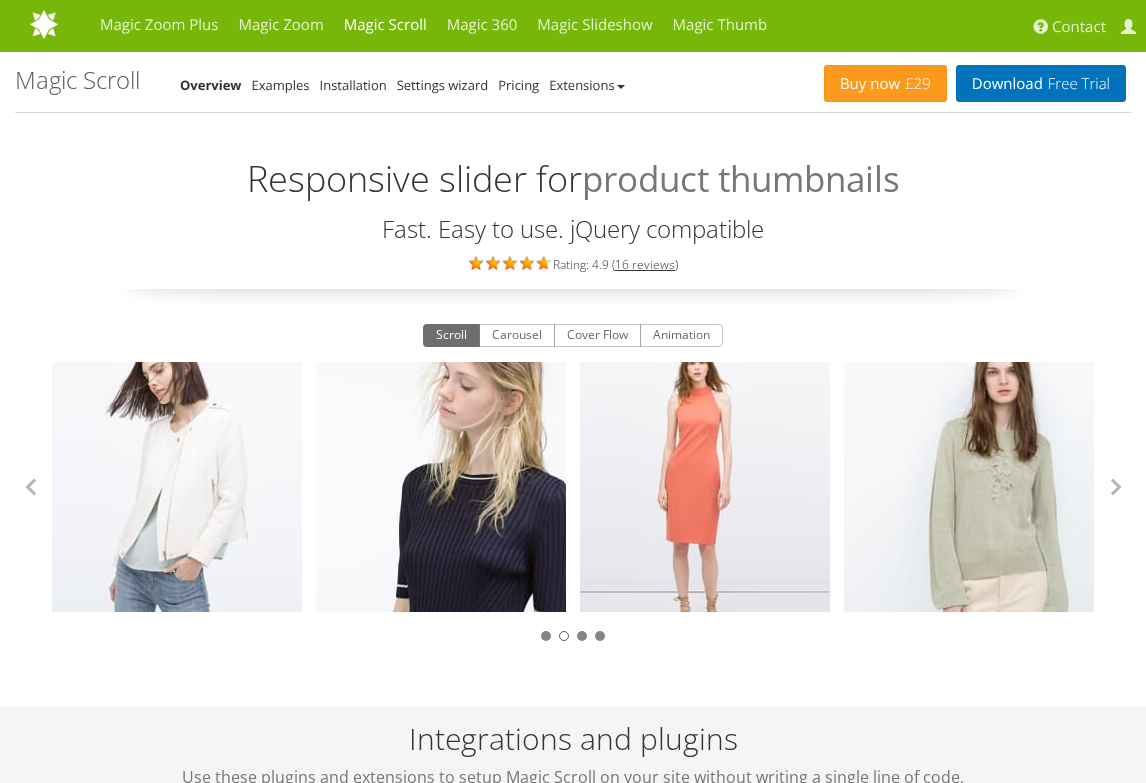 scroll, scrollTop: 17, scrollLeft: 0, axis: vertical 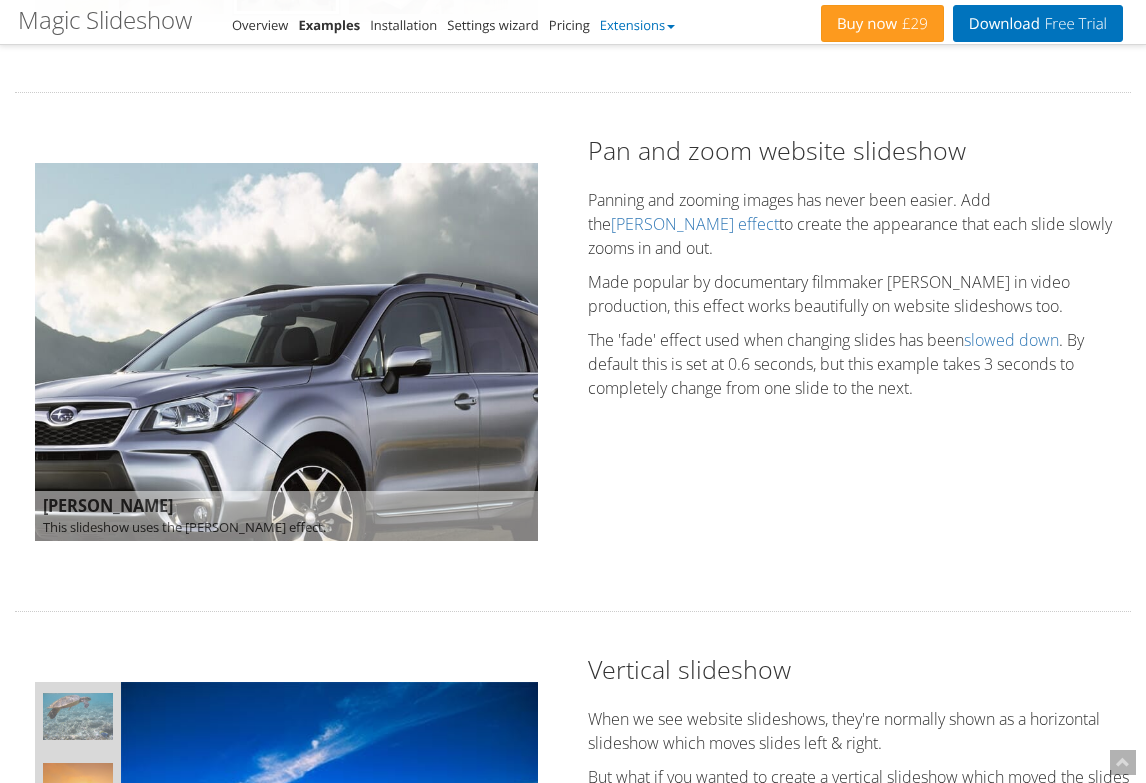 click on "Extensions" at bounding box center [637, 25] 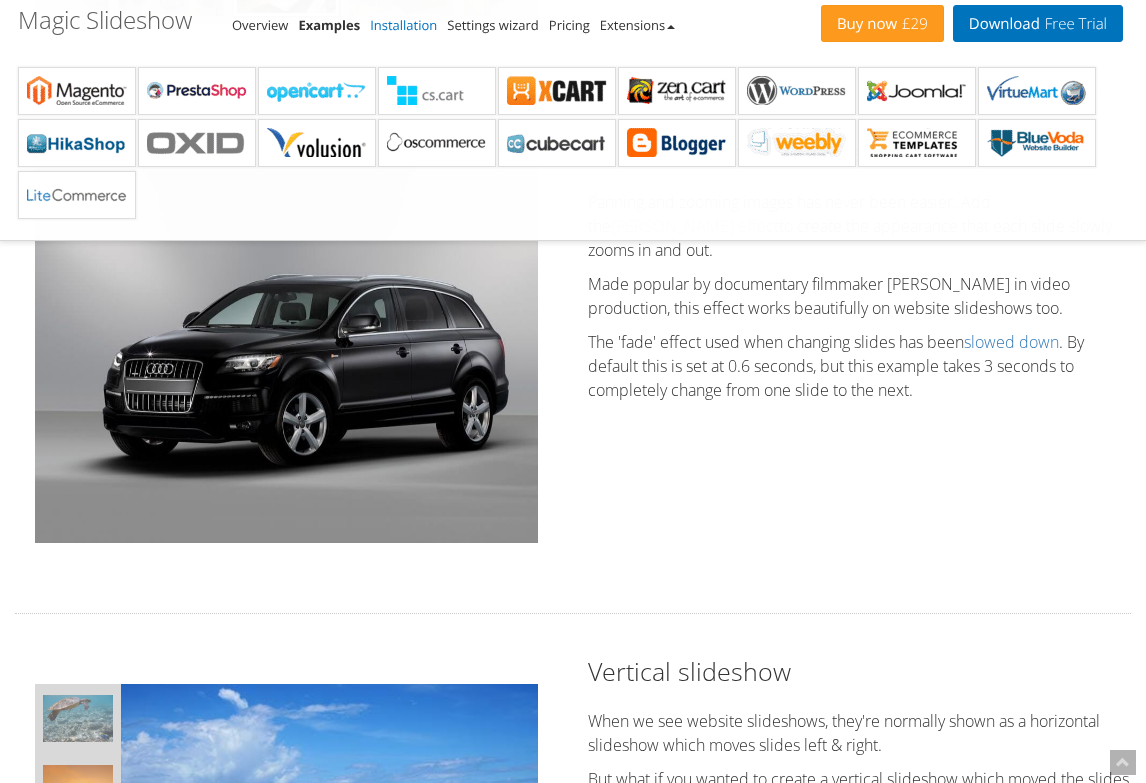click on "Installation" at bounding box center [403, 25] 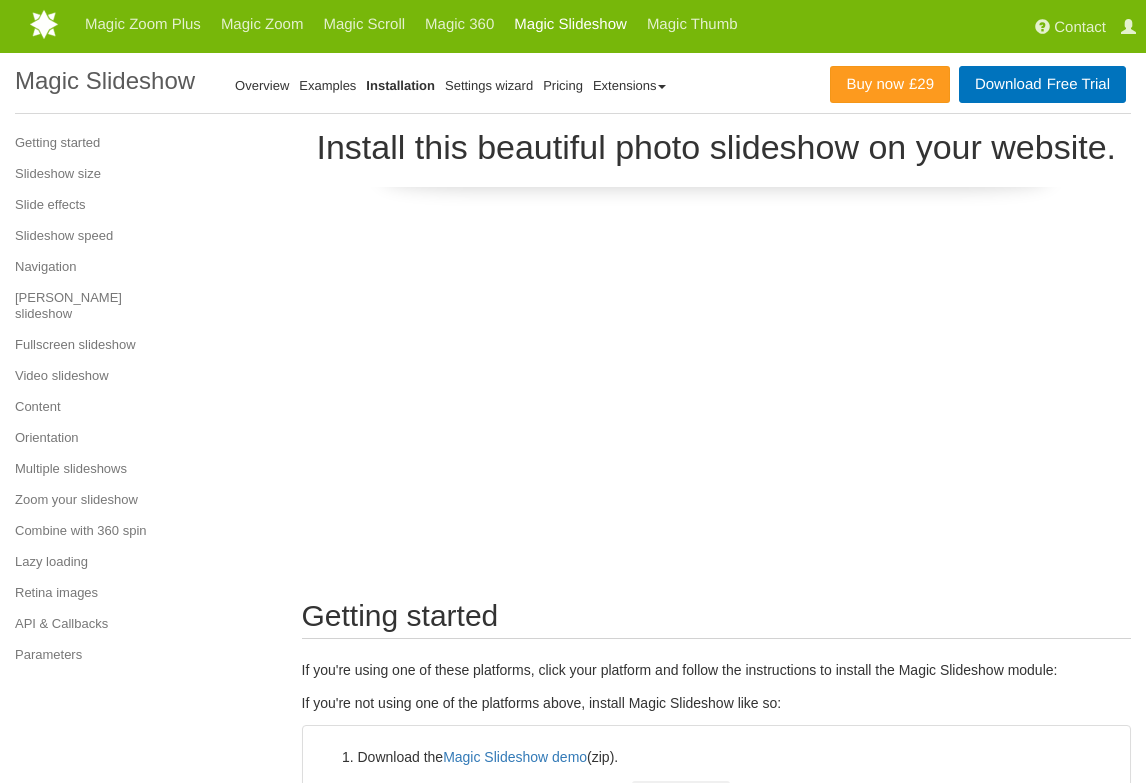 scroll, scrollTop: 0, scrollLeft: 0, axis: both 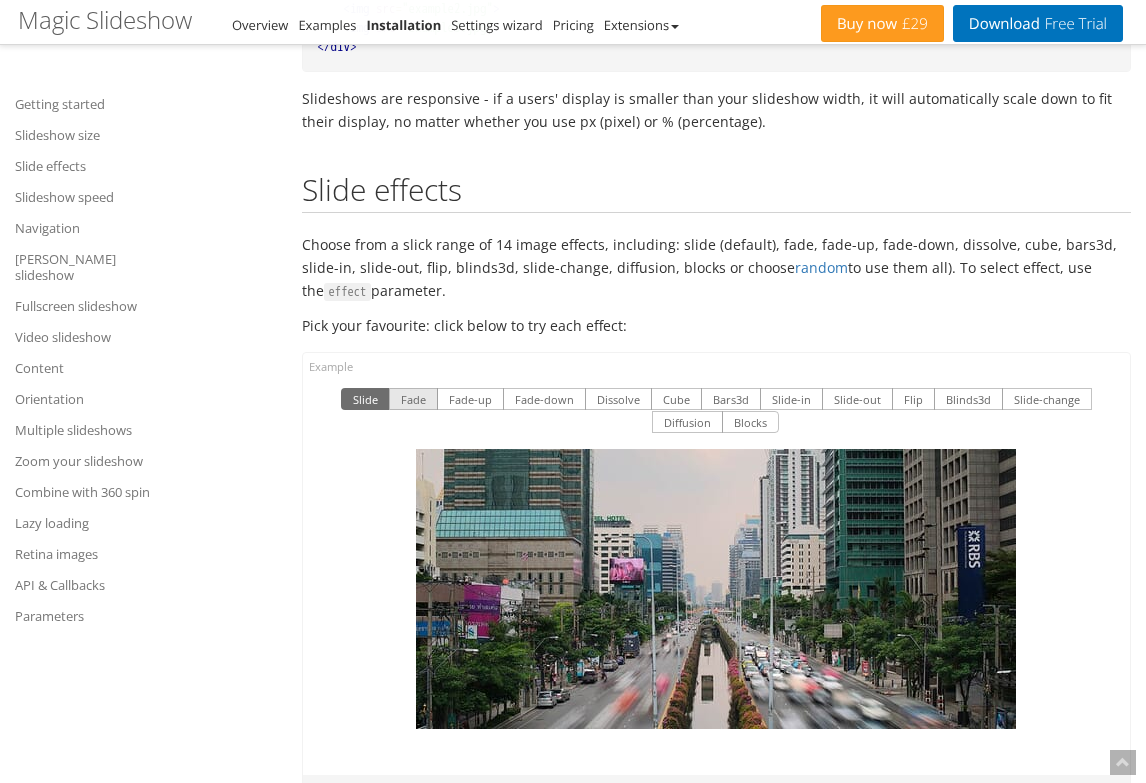 click on "Fade" at bounding box center (413, 399) 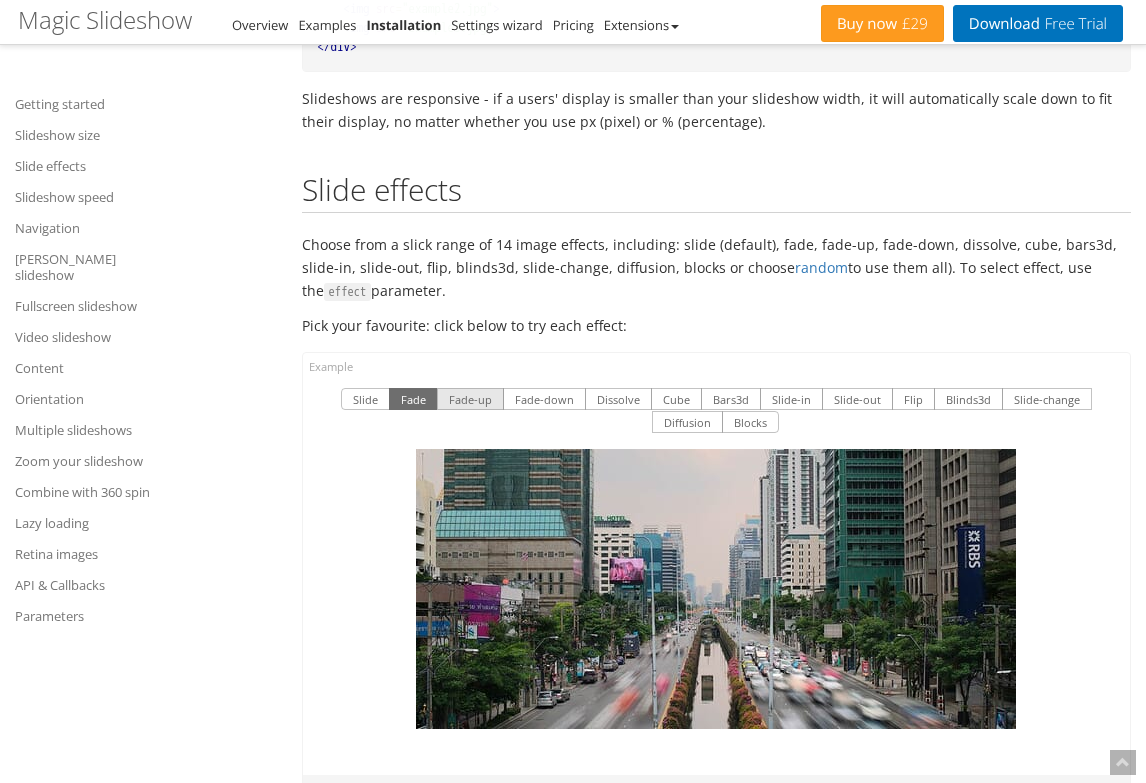 click on "Fade-up" at bounding box center (470, 399) 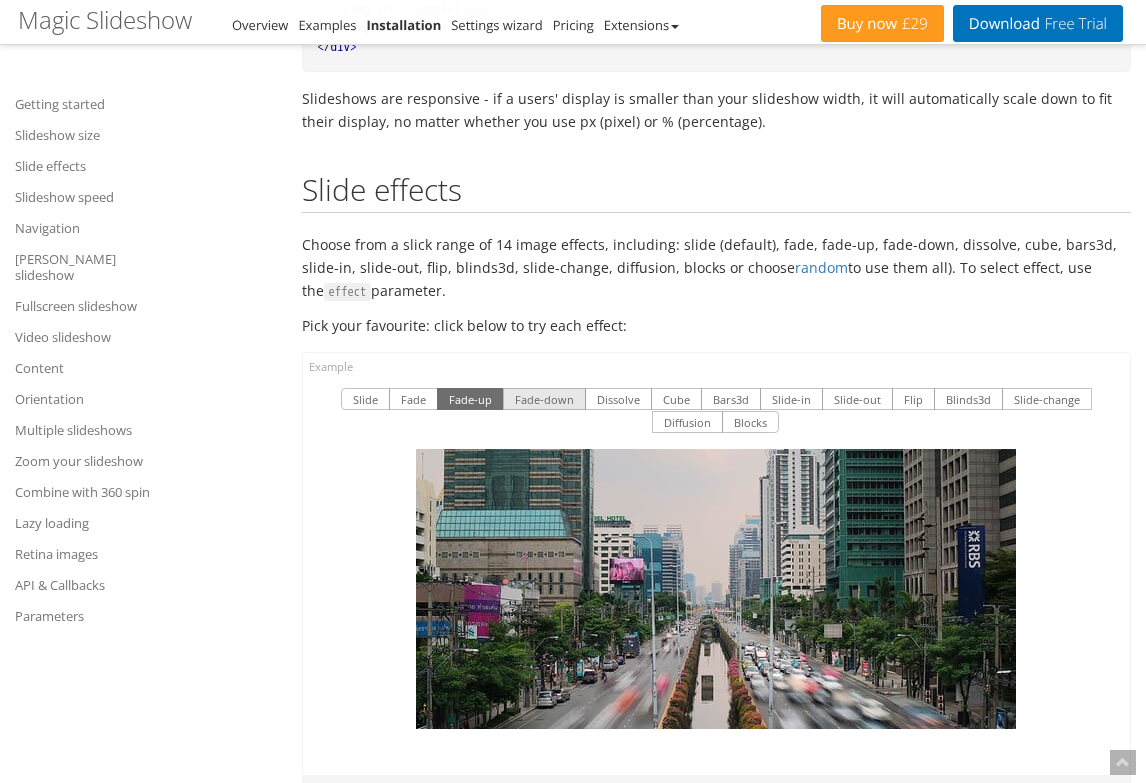 click on "Fade-down" at bounding box center [544, 399] 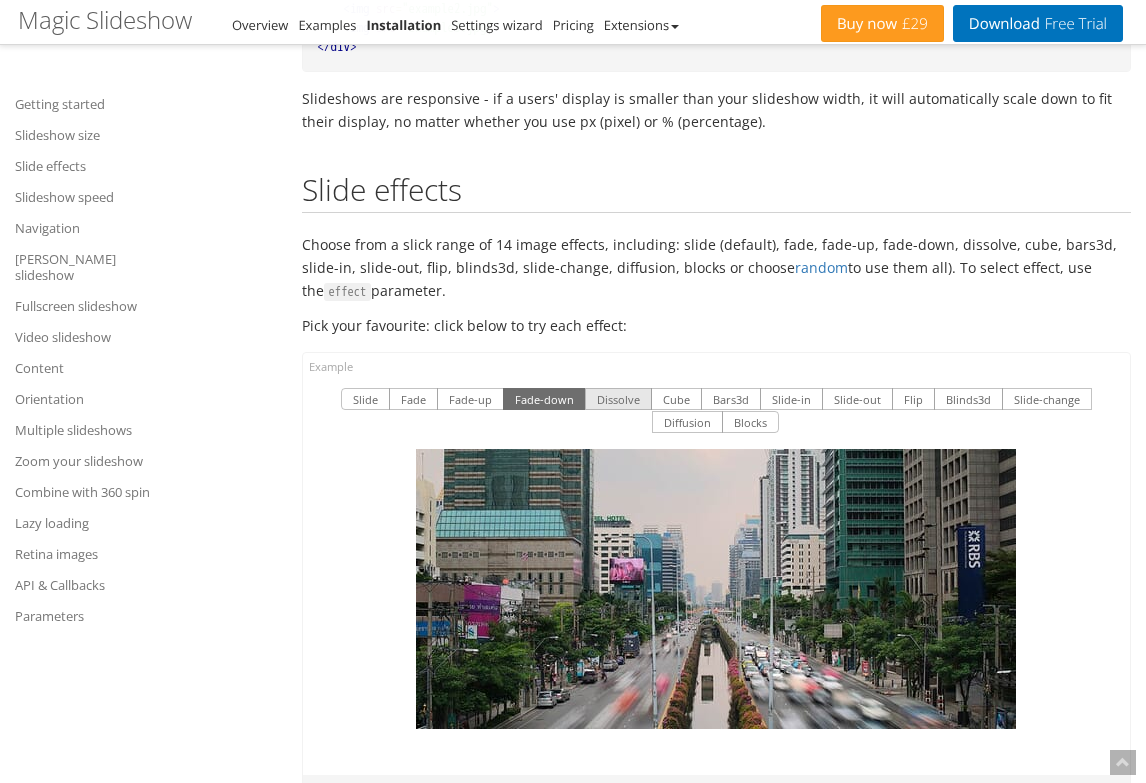 click on "Dissolve" at bounding box center [618, 399] 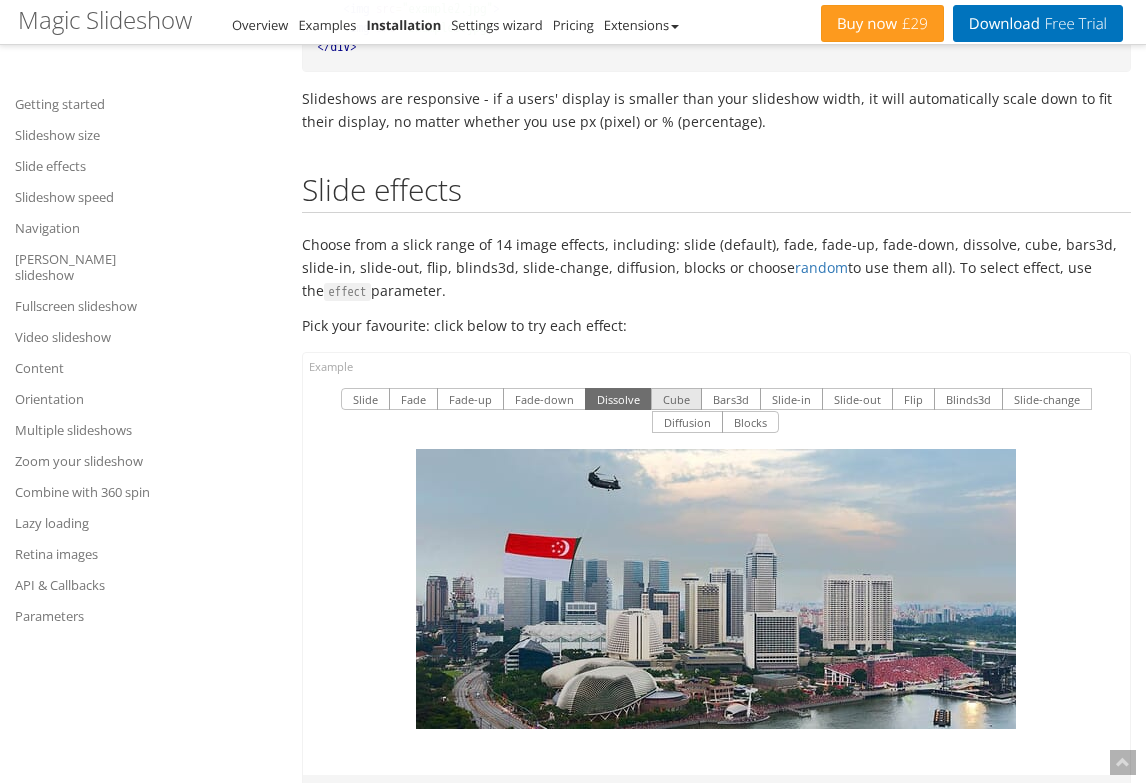 click on "Cube" at bounding box center [676, 399] 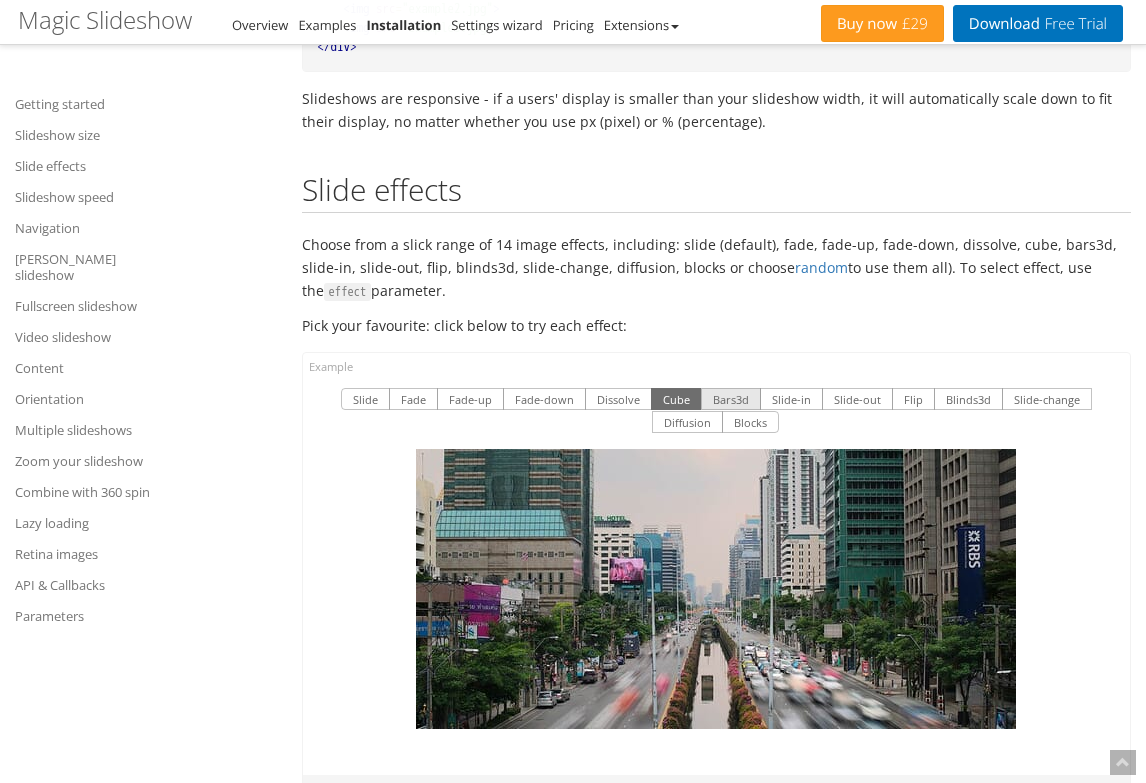 click on "Bars3d" at bounding box center (731, 399) 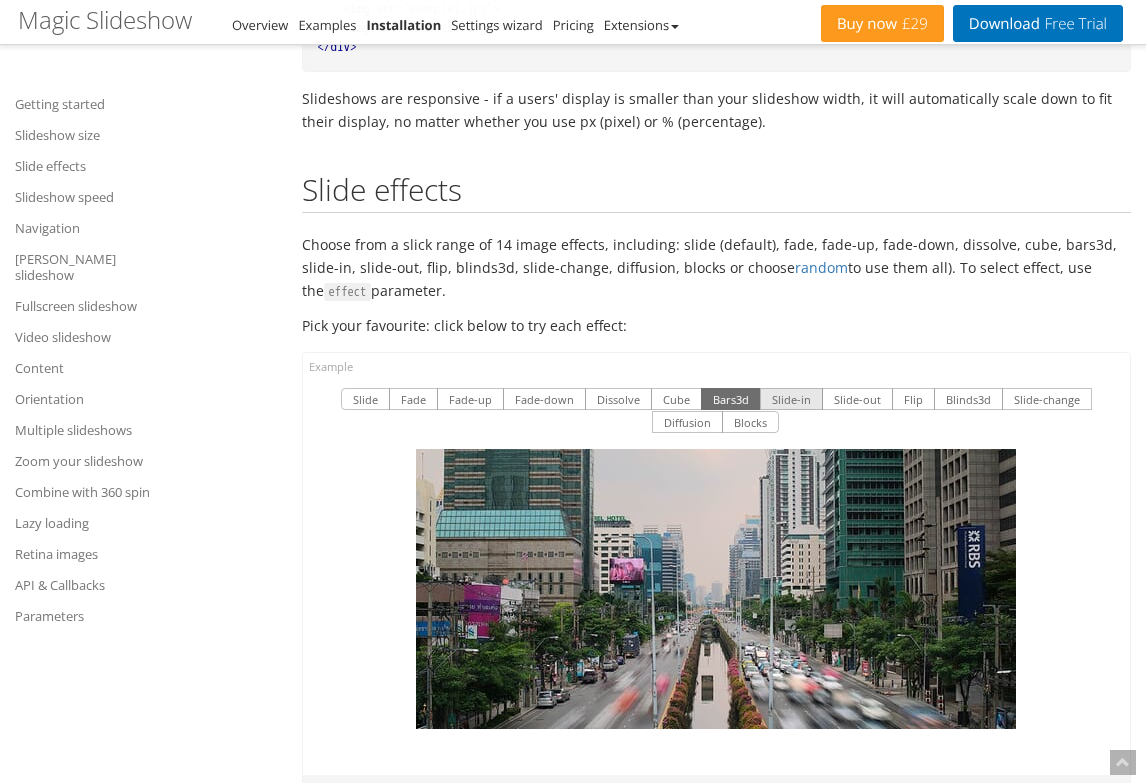 click on "Slide-in" at bounding box center (791, 399) 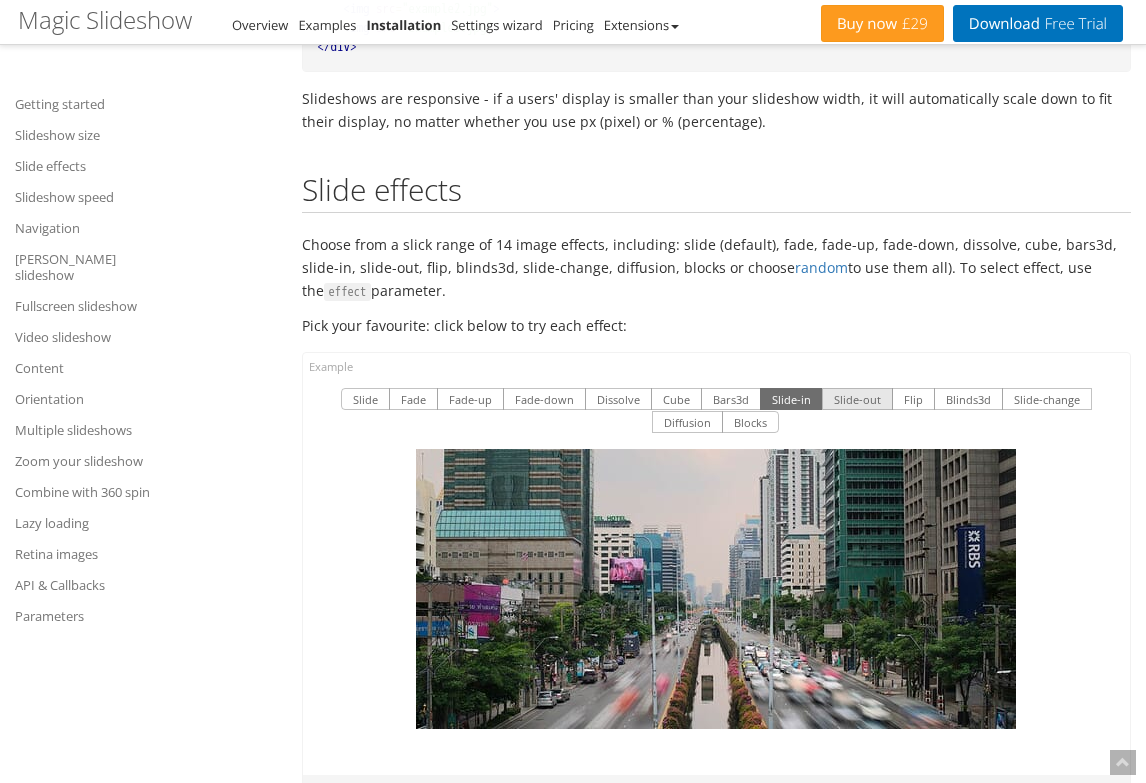 click on "Slide-out" at bounding box center [857, 399] 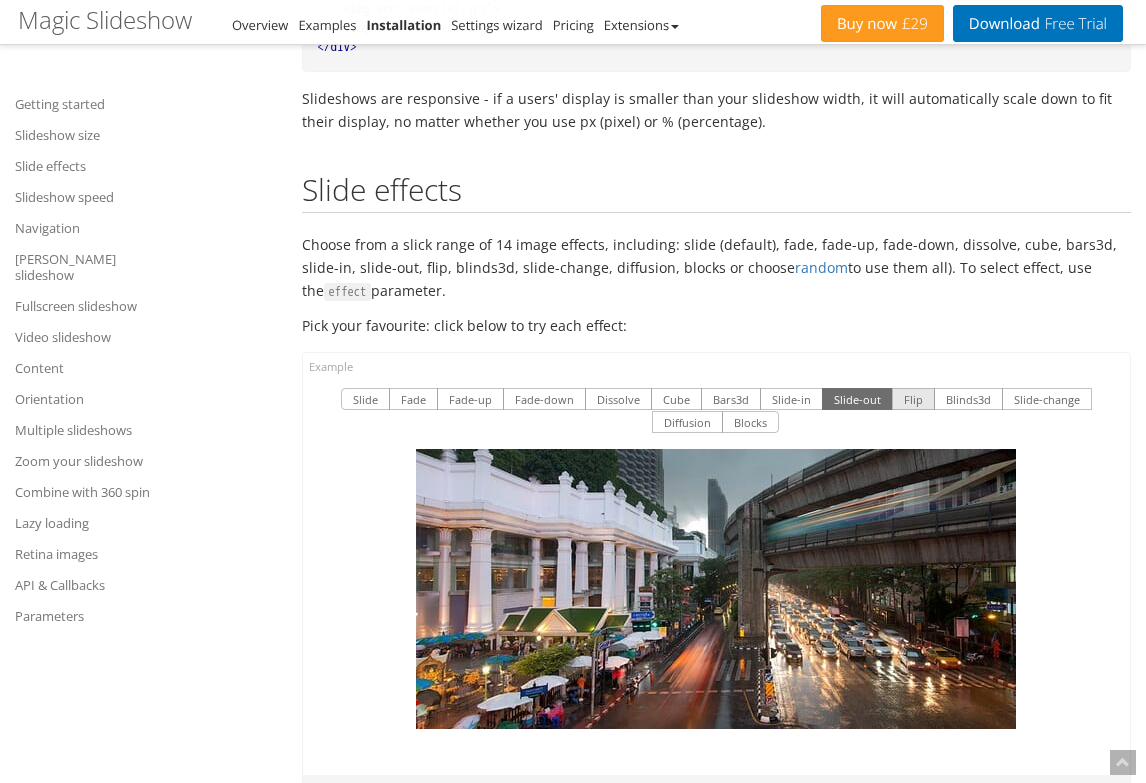 click on "Flip" at bounding box center (913, 399) 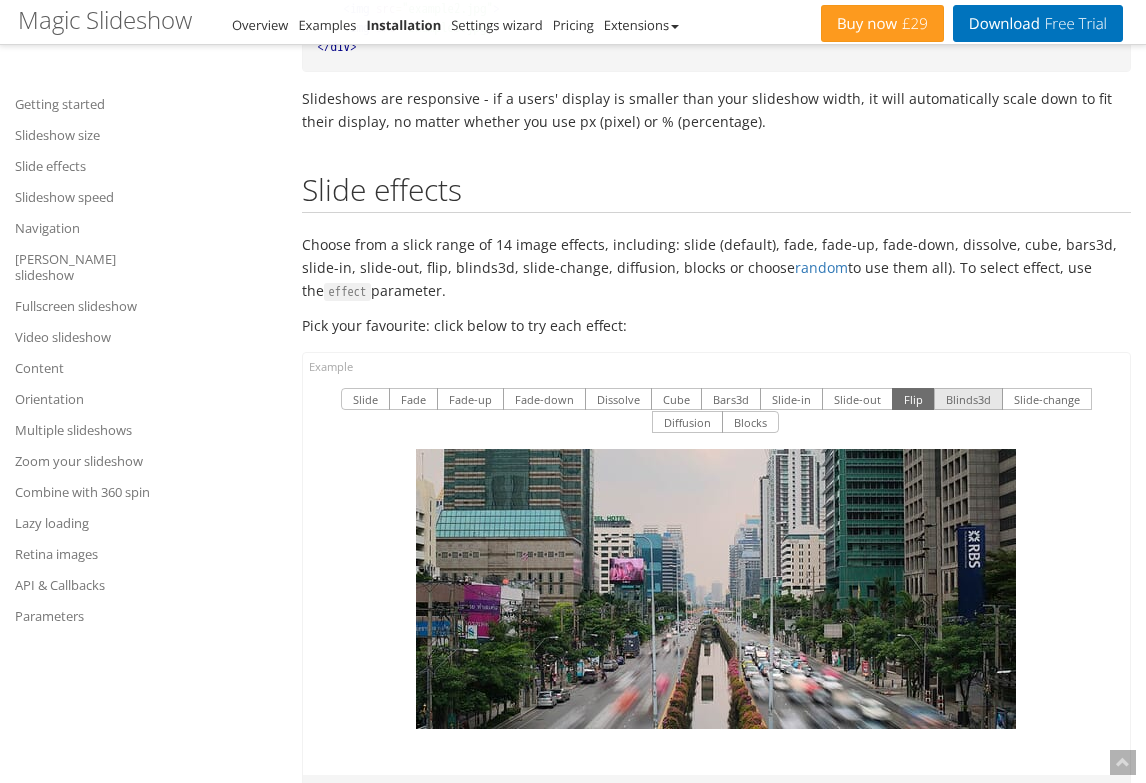 click on "Blinds3d" at bounding box center [968, 399] 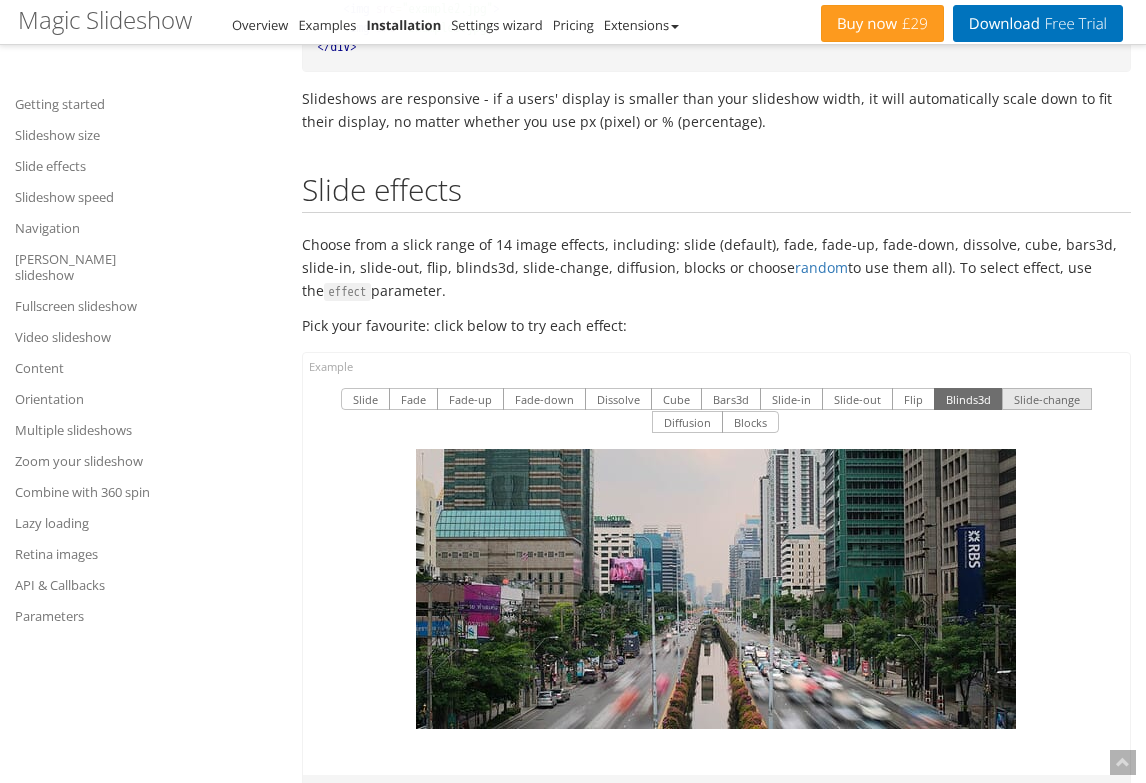 click on "Slide-change" at bounding box center [1047, 399] 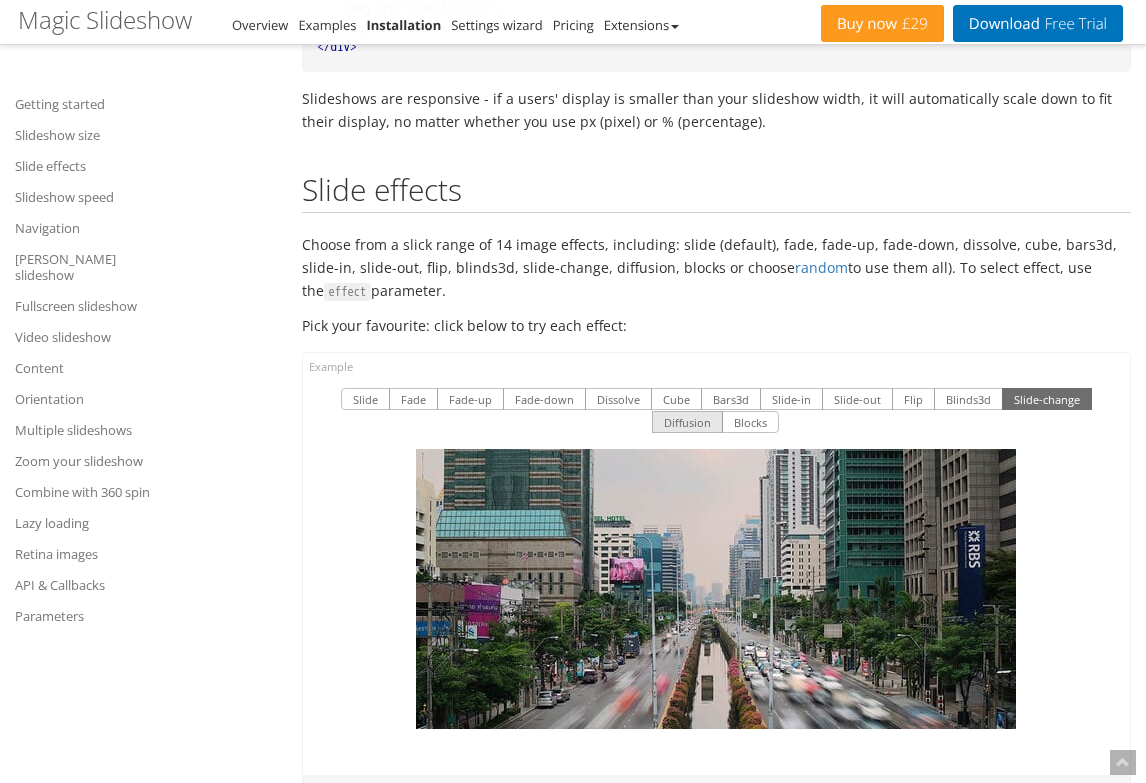 click on "Diffusion" at bounding box center [687, 422] 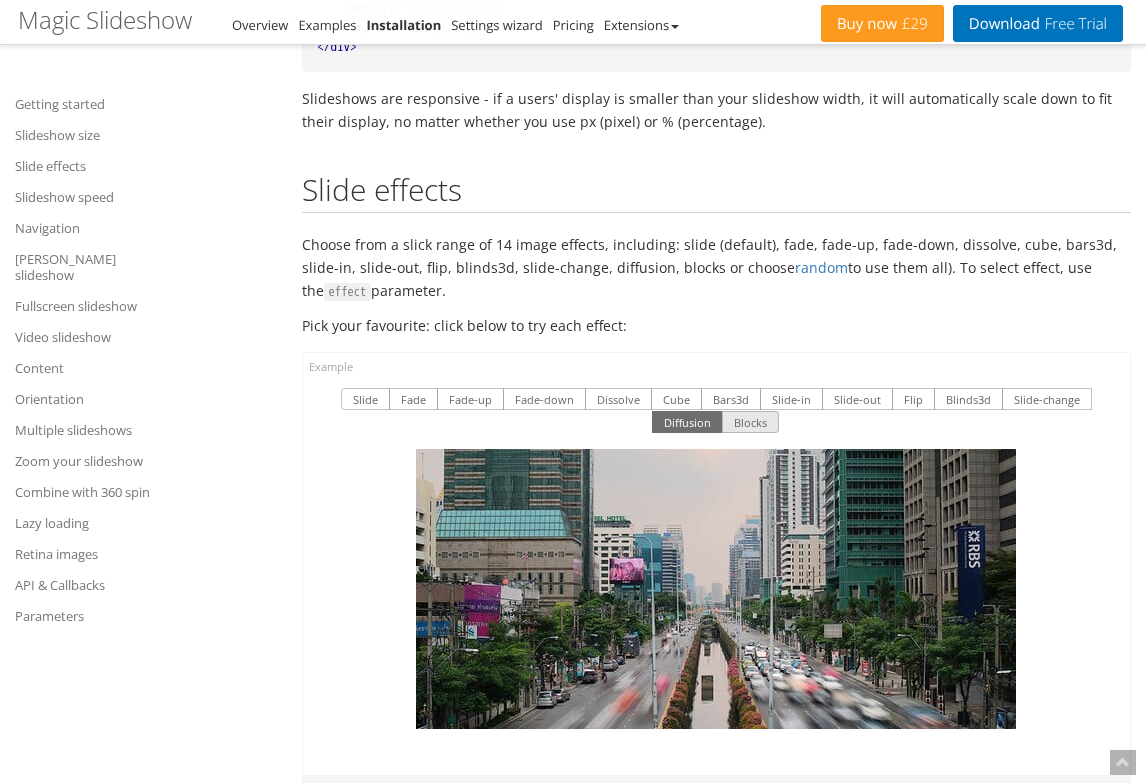 click on "Blocks" at bounding box center [750, 422] 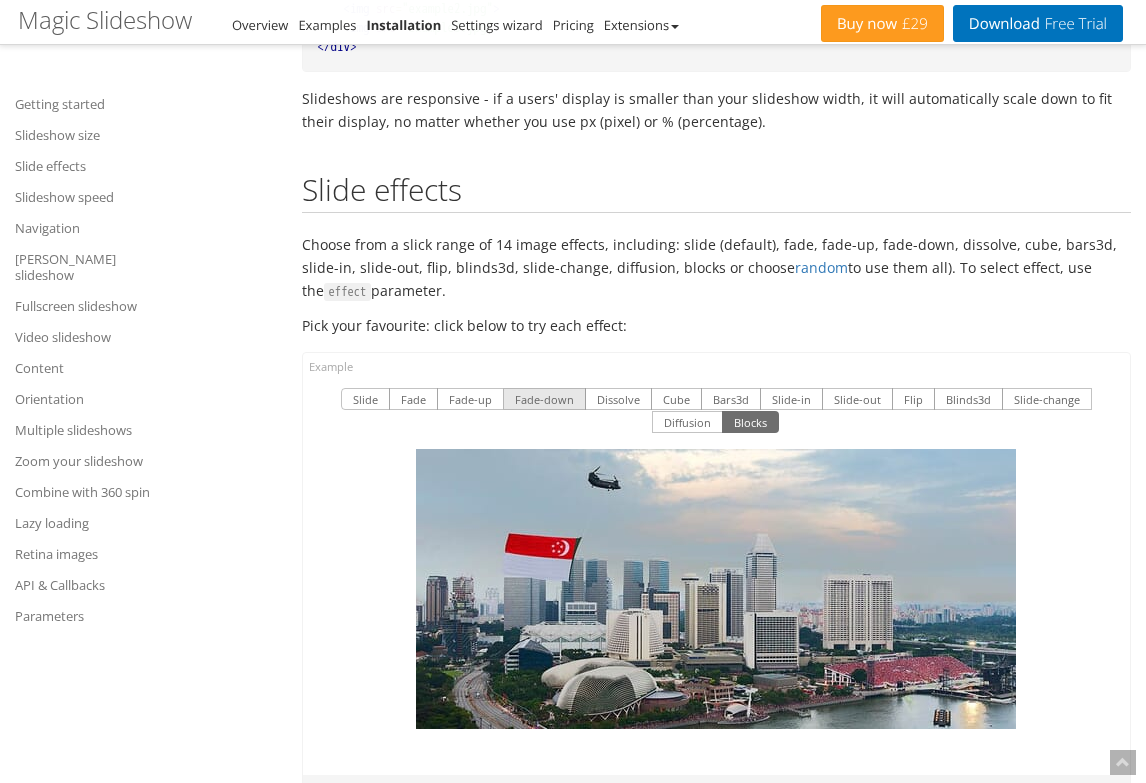 click on "Fade-down" at bounding box center [544, 399] 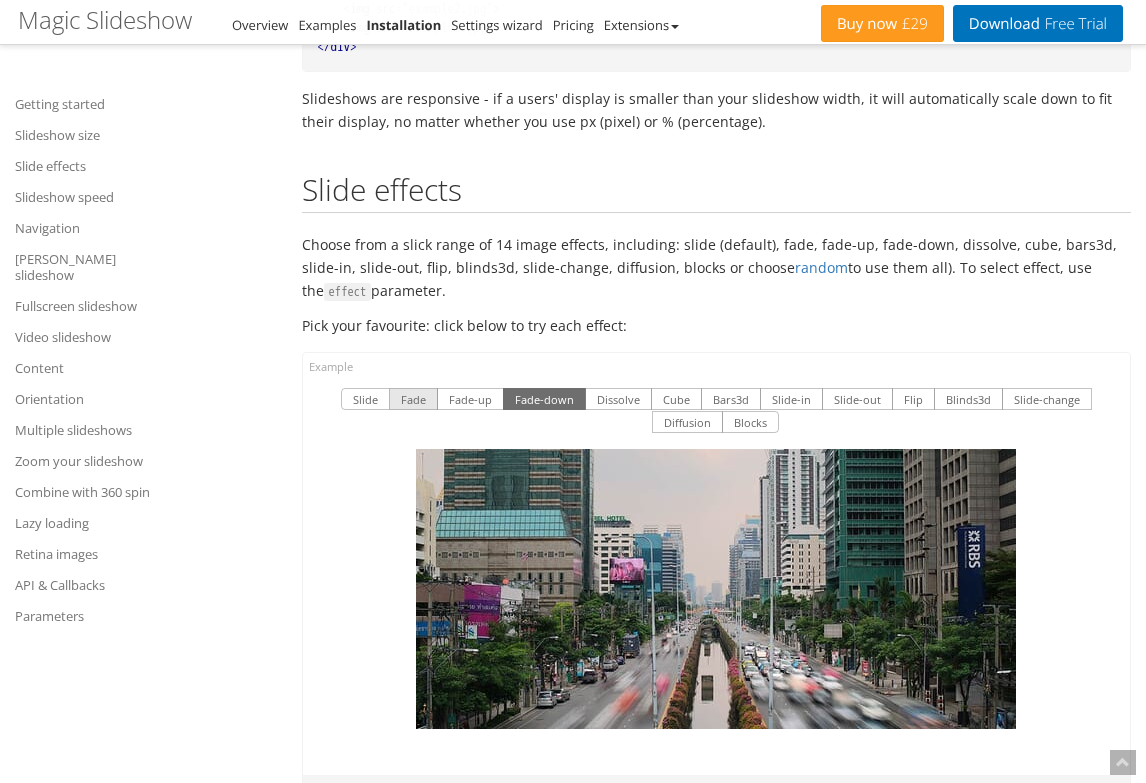 click on "Fade" at bounding box center (413, 399) 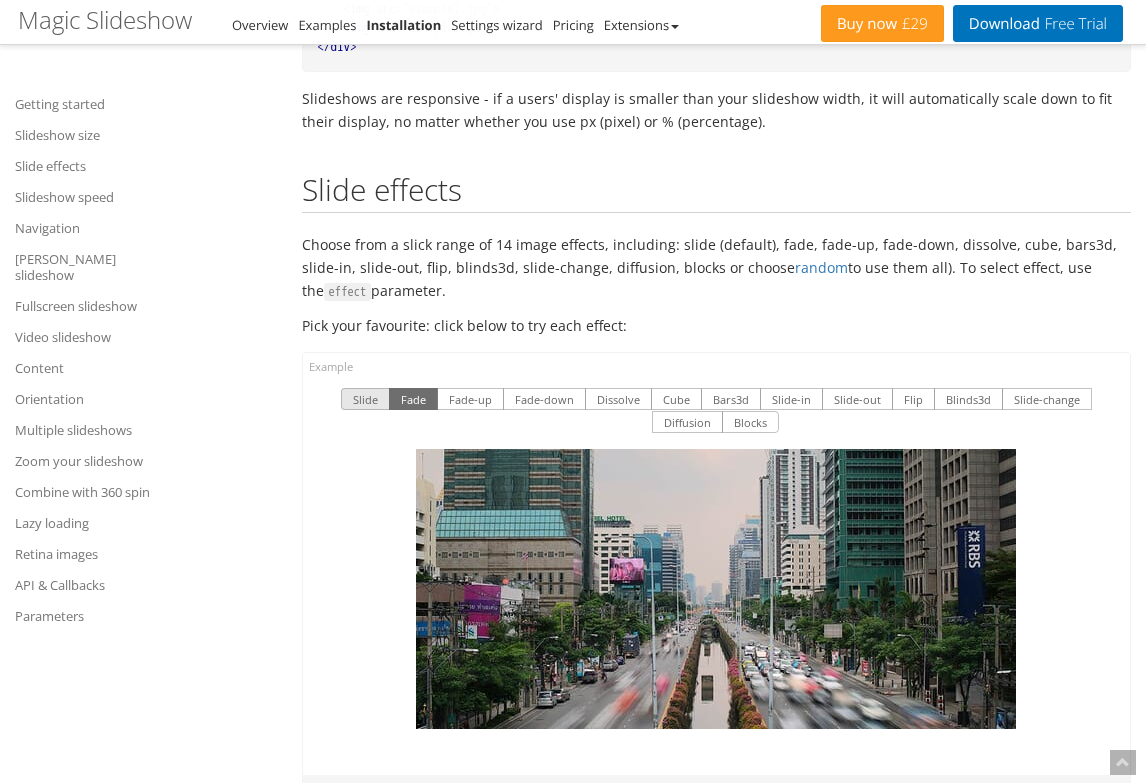 click on "Slide" at bounding box center (365, 399) 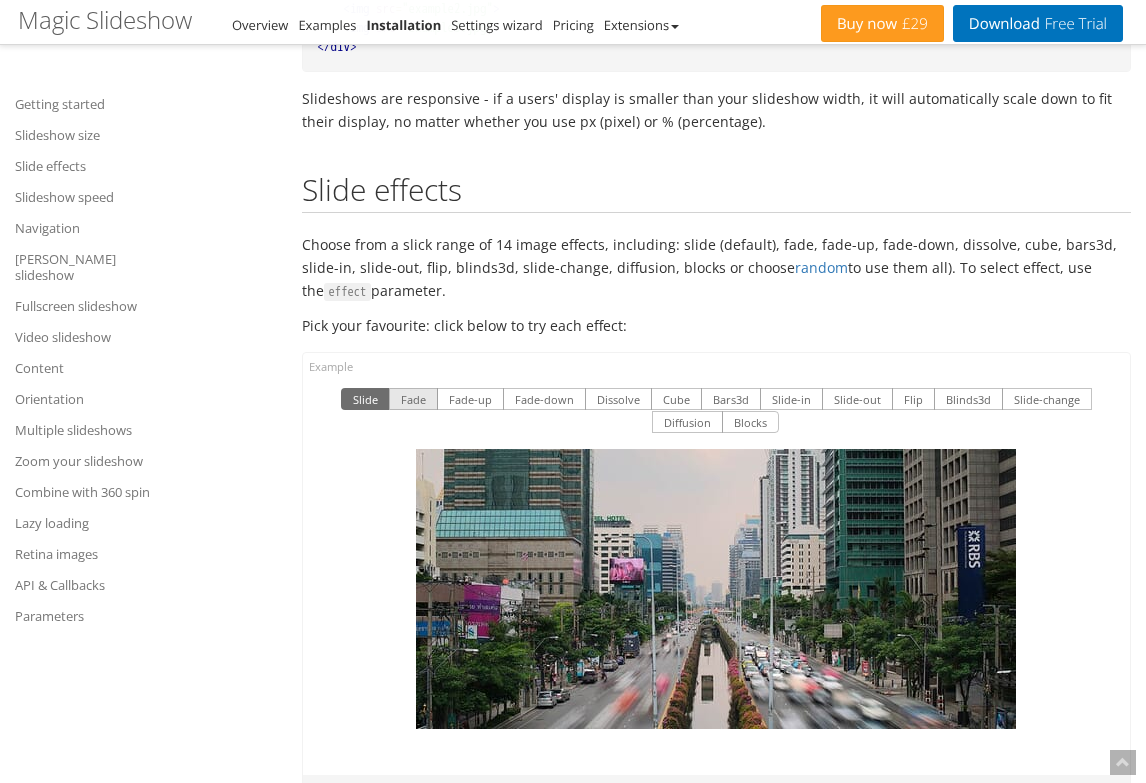 click on "Fade" at bounding box center [413, 399] 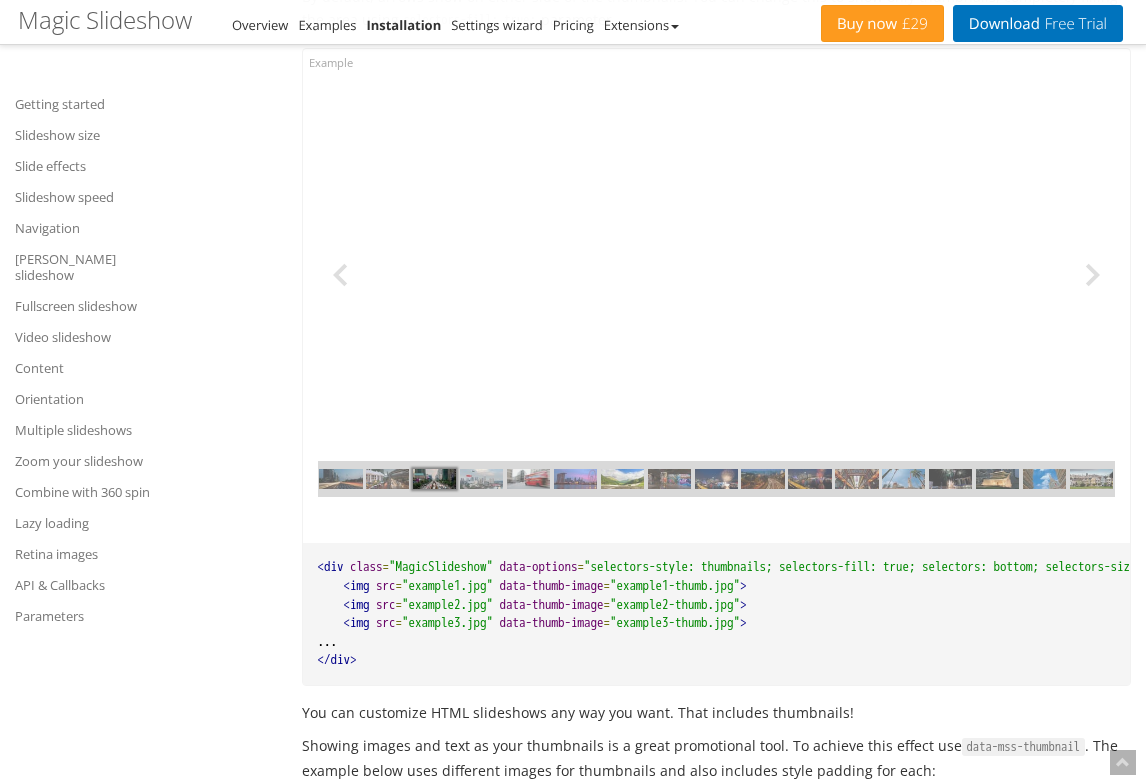 scroll, scrollTop: 9960, scrollLeft: 0, axis: vertical 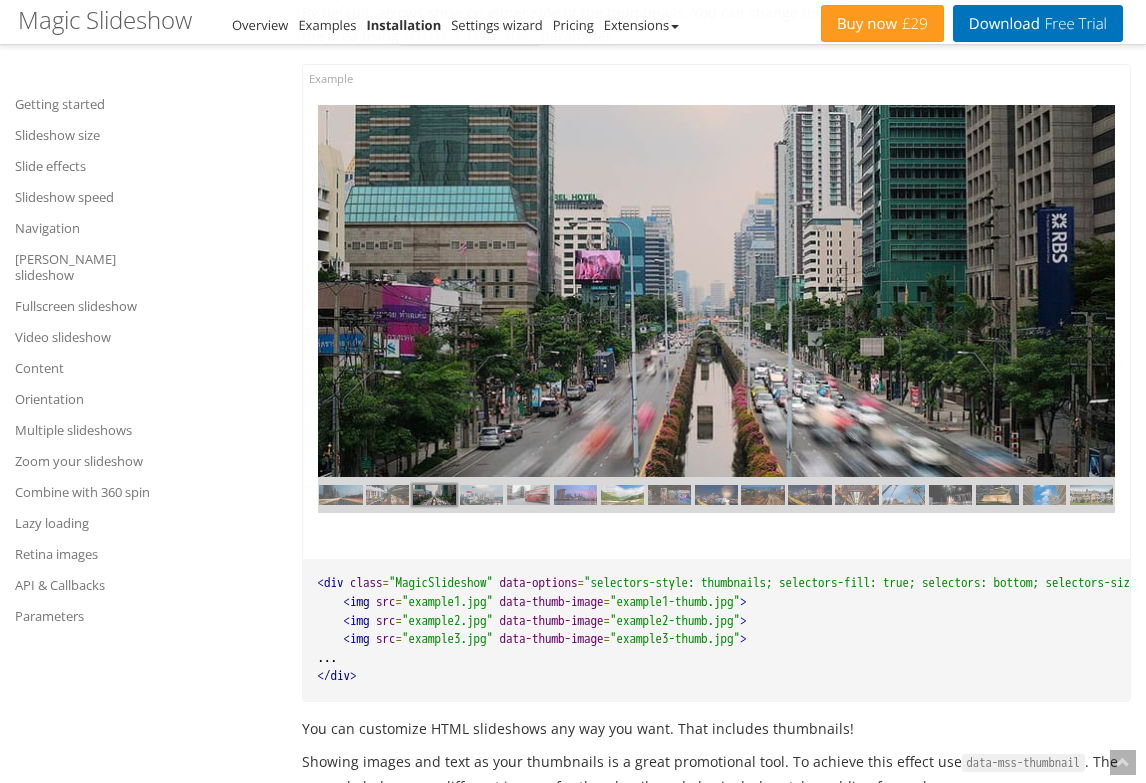 click at bounding box center (716, 495) 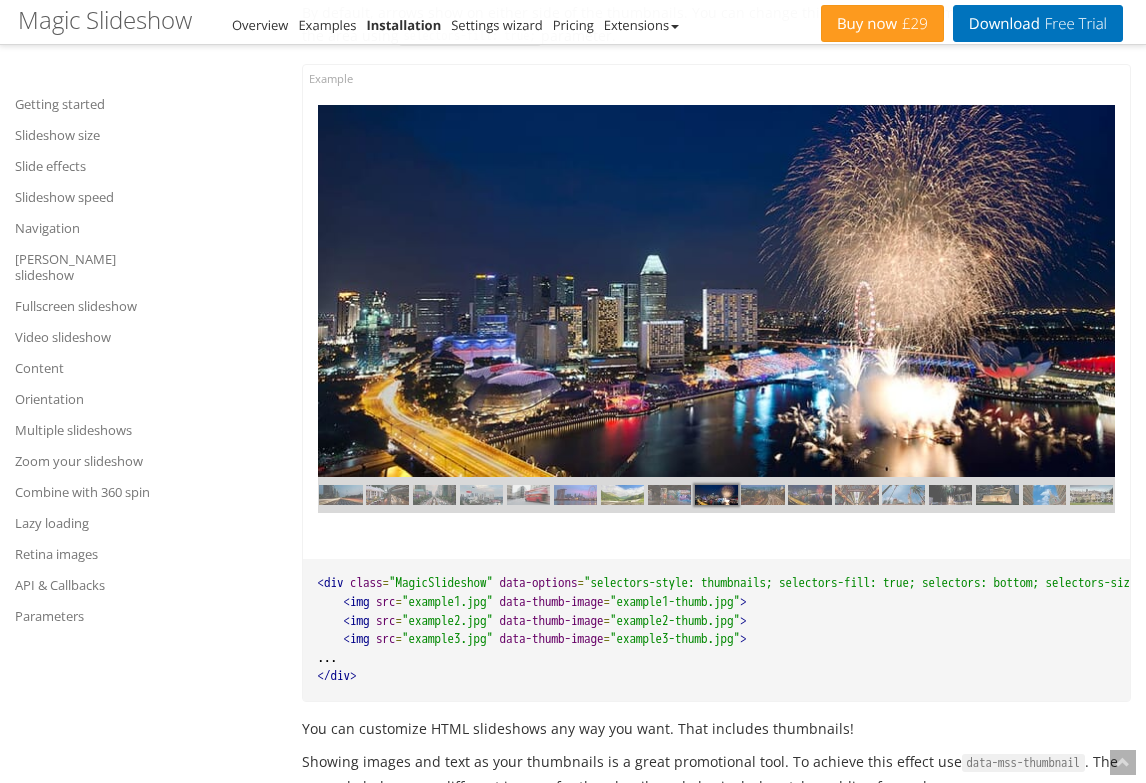 click at bounding box center (717, 495) 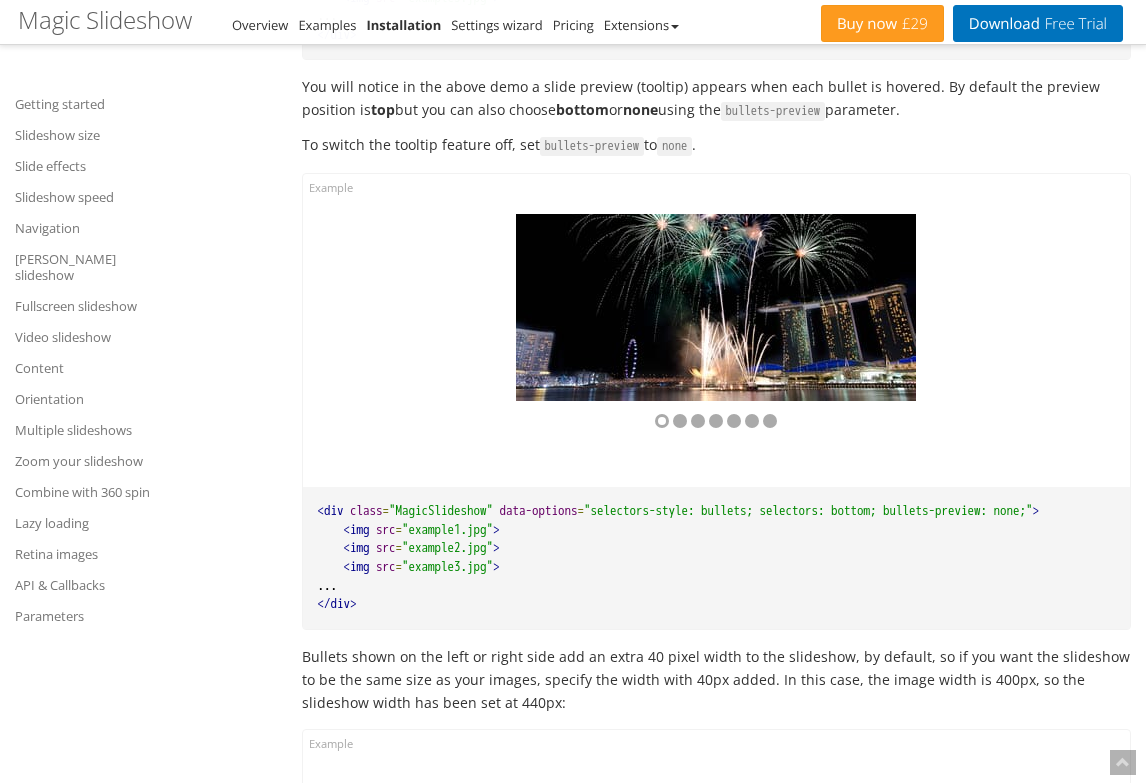 scroll, scrollTop: 12514, scrollLeft: 0, axis: vertical 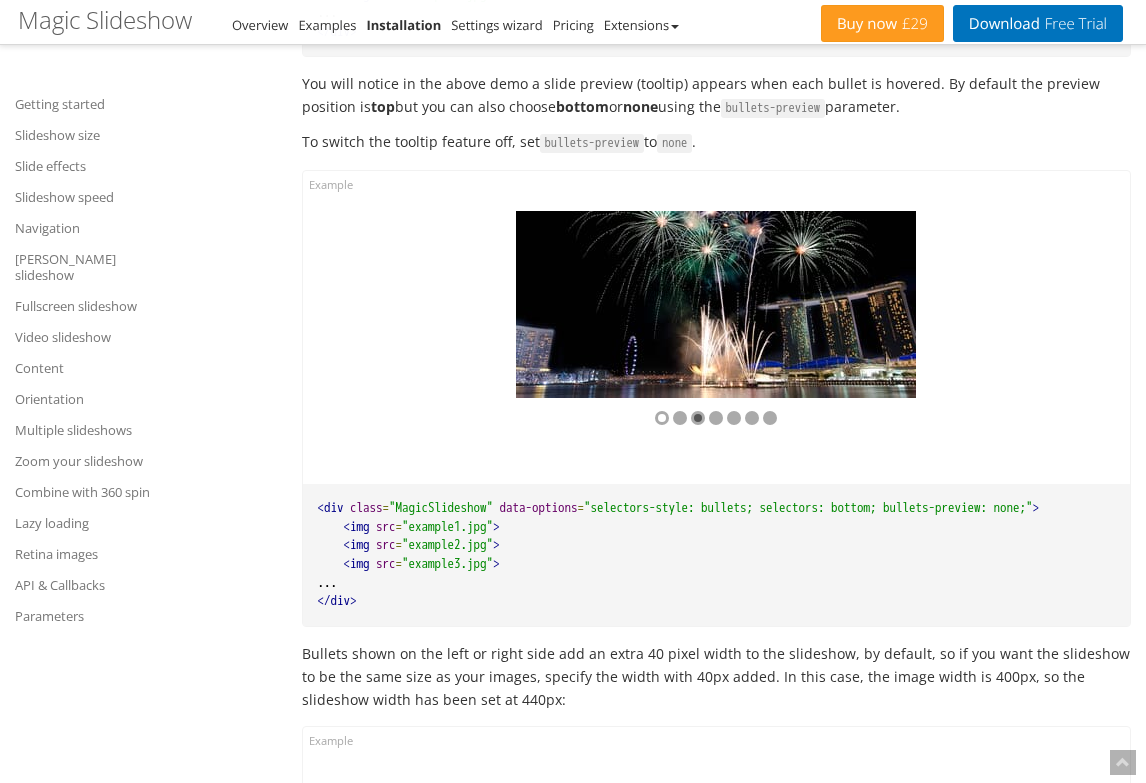 click at bounding box center [698, 418] 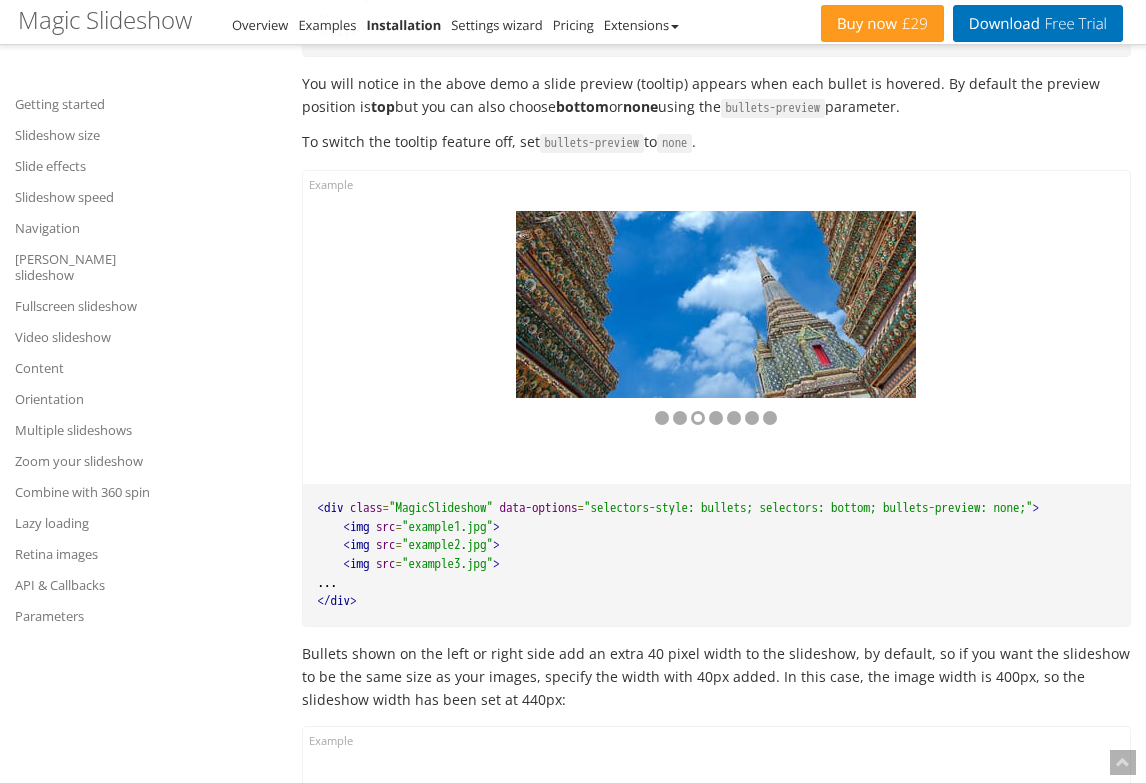 click at bounding box center (716, 418) 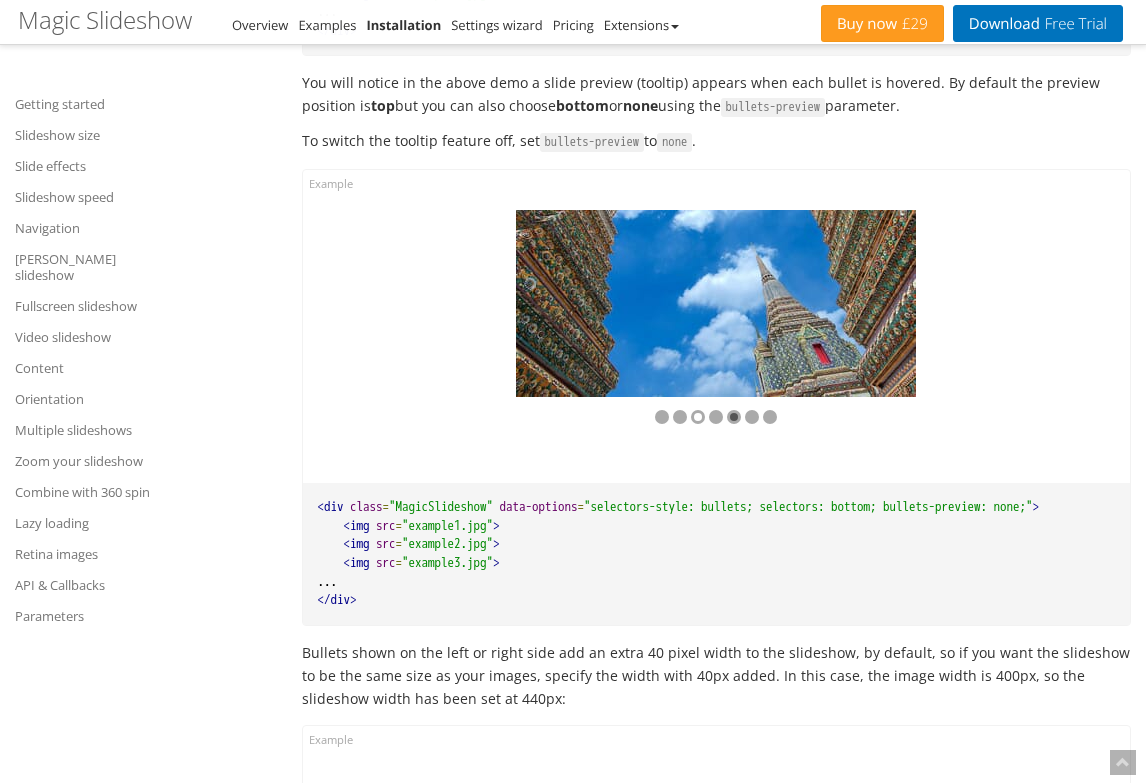 click at bounding box center [734, 417] 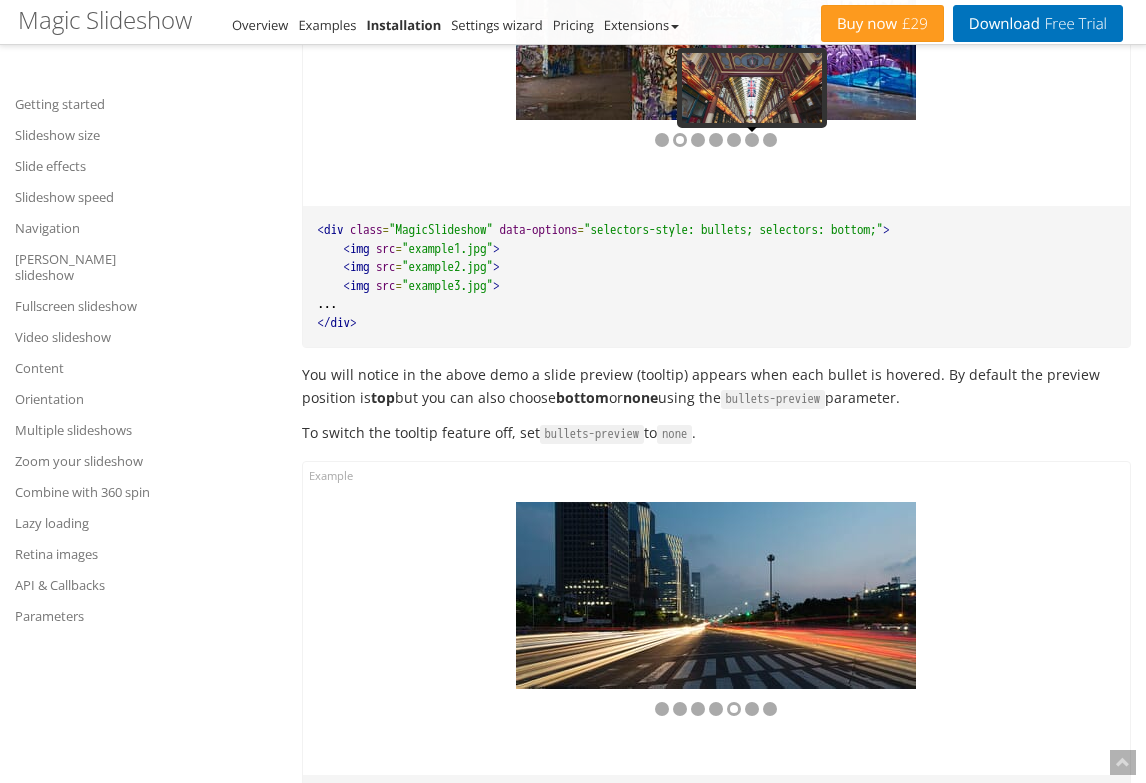 scroll, scrollTop: 12226, scrollLeft: 0, axis: vertical 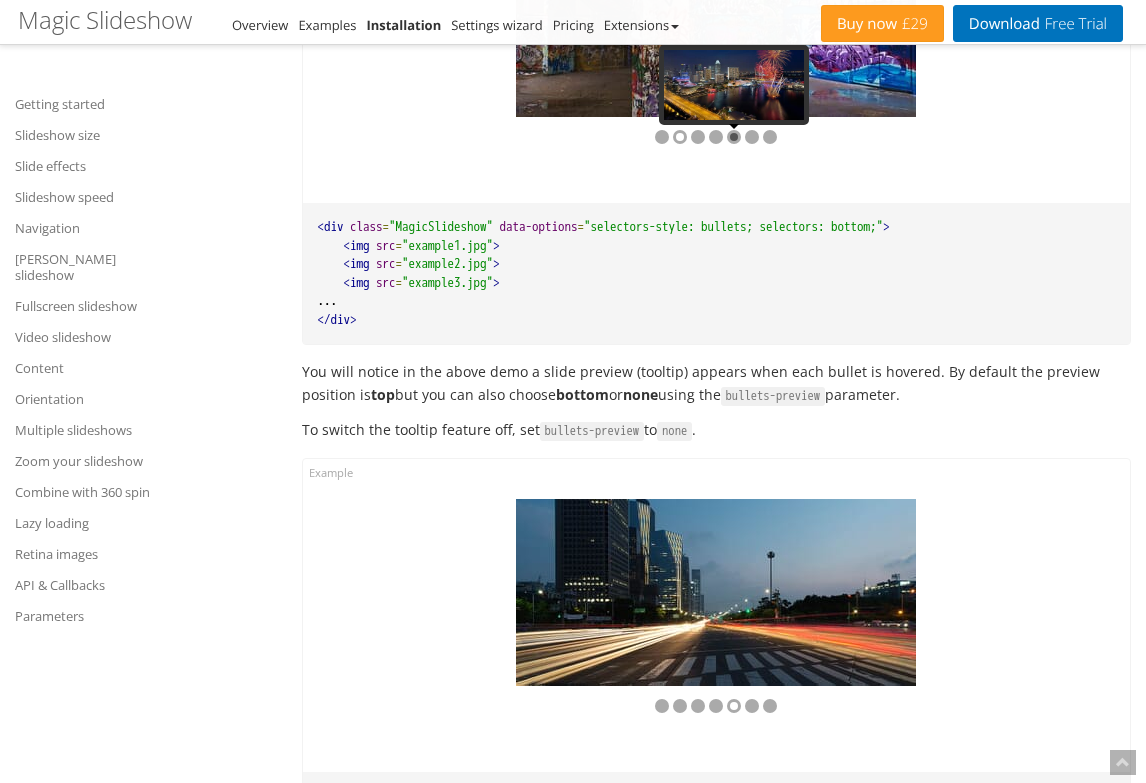 click at bounding box center [734, 137] 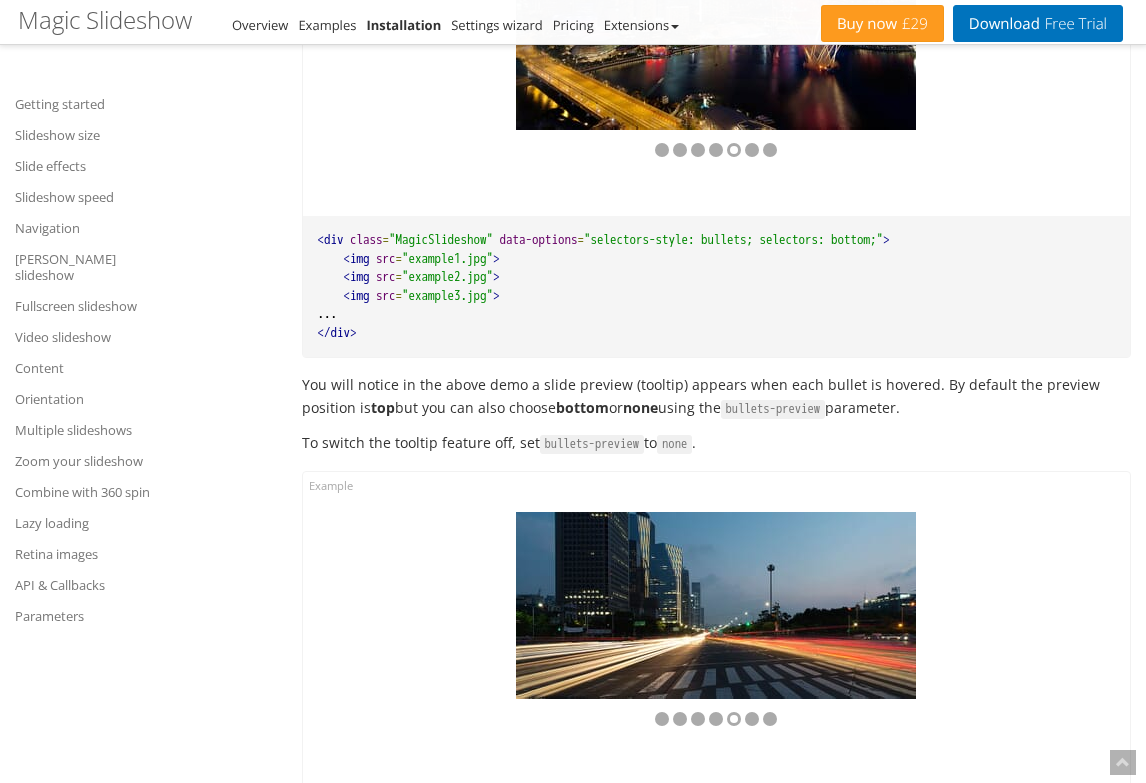 scroll, scrollTop: 12215, scrollLeft: 0, axis: vertical 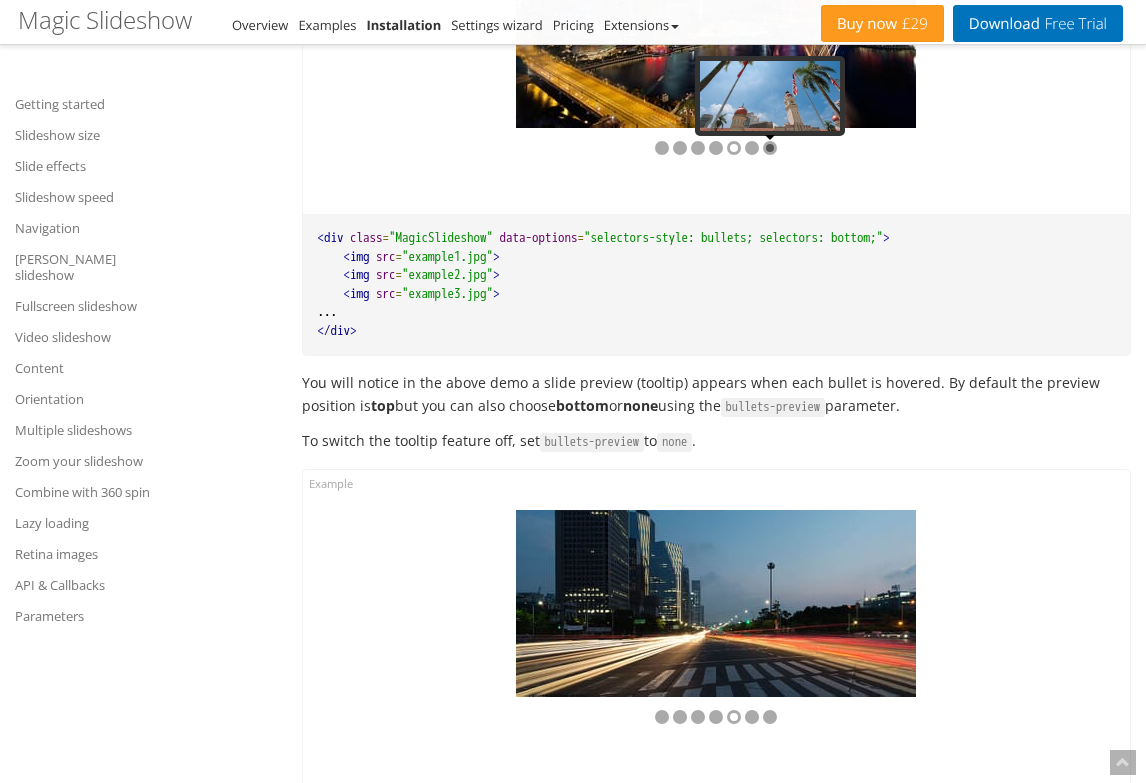 click at bounding box center (770, 148) 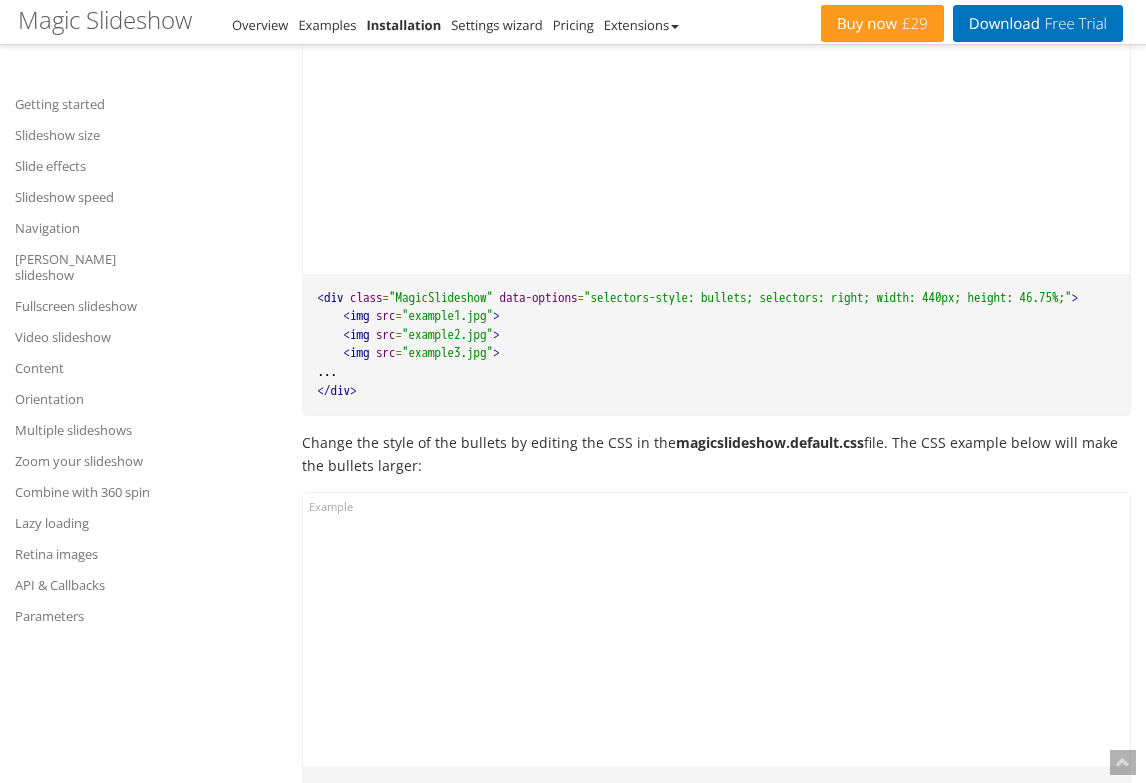 scroll, scrollTop: 13241, scrollLeft: 0, axis: vertical 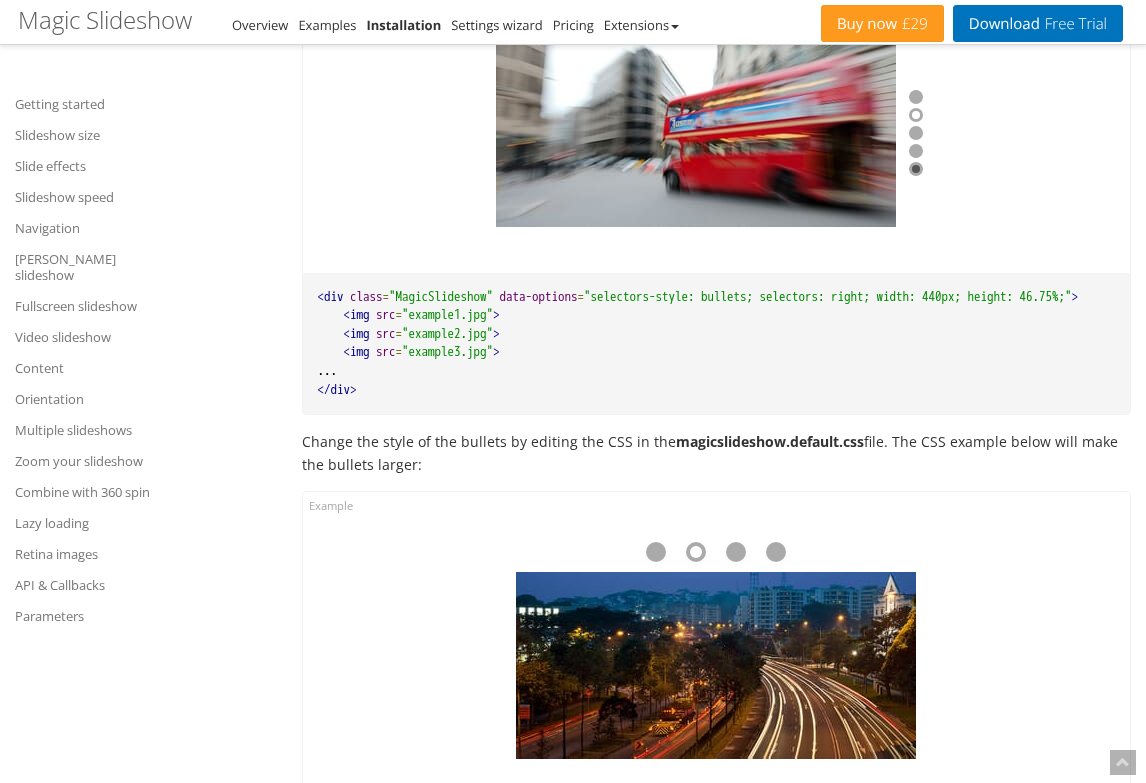 click at bounding box center [916, 169] 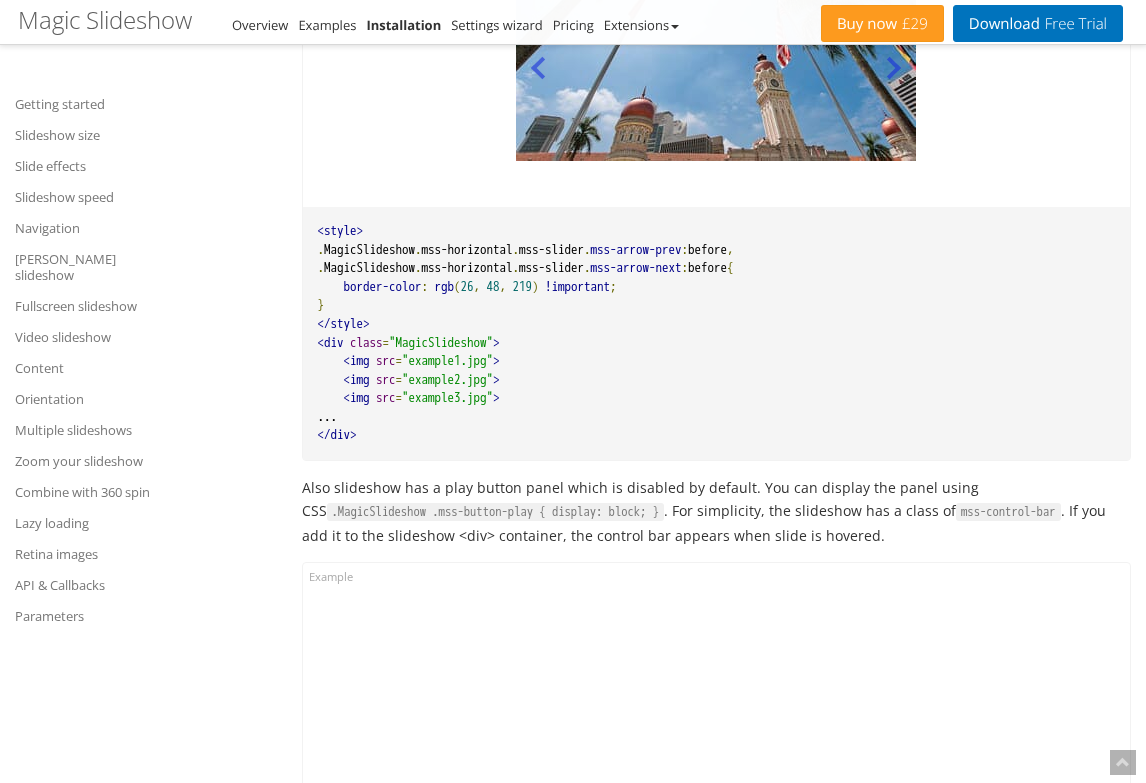 scroll, scrollTop: 14569, scrollLeft: 0, axis: vertical 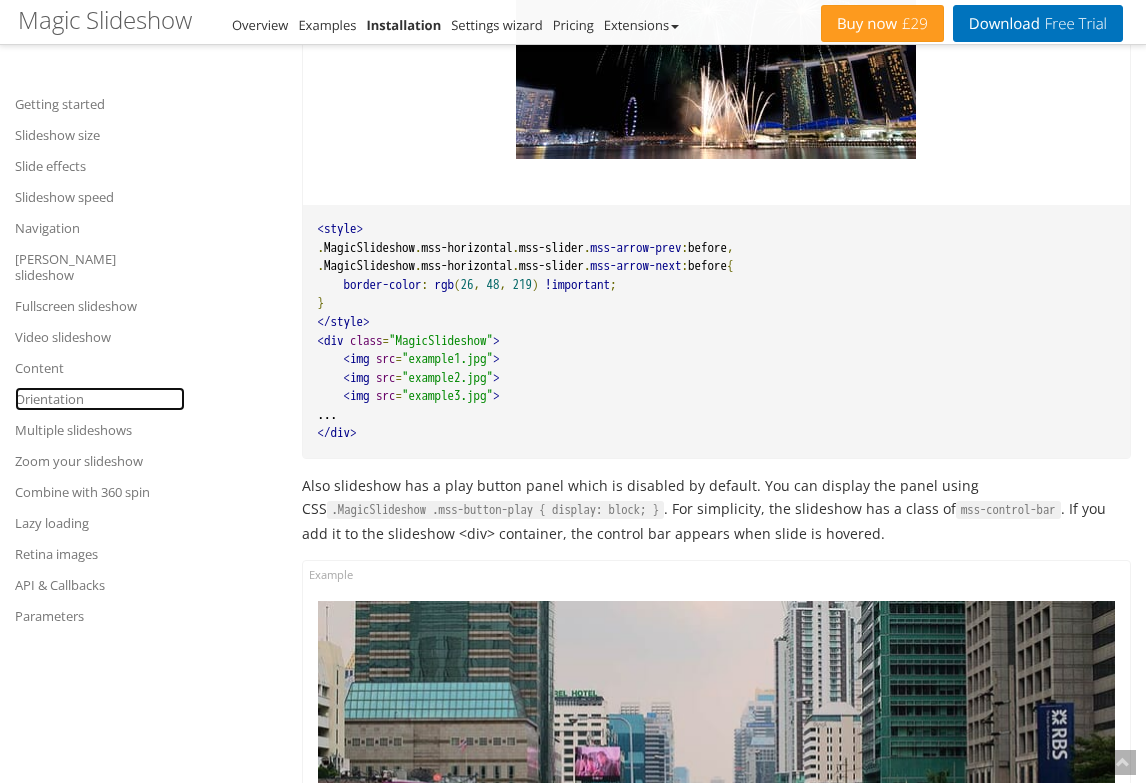 click on "Orientation" at bounding box center (100, 399) 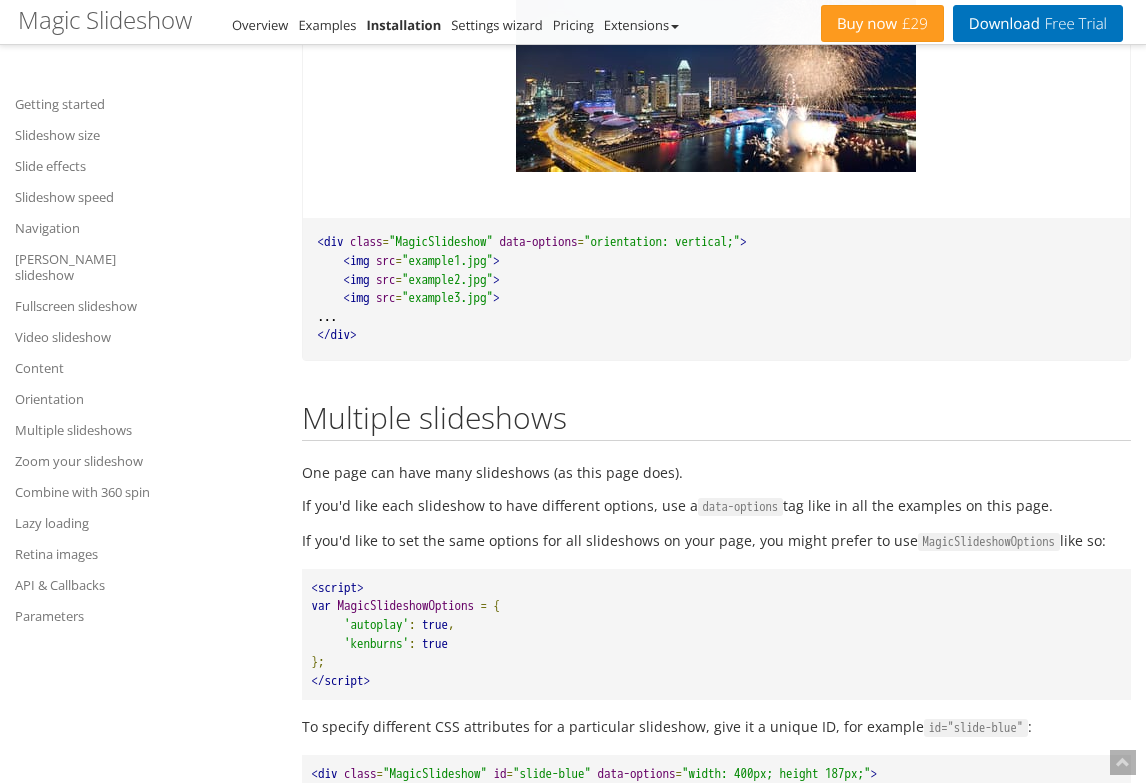scroll, scrollTop: 21966, scrollLeft: 0, axis: vertical 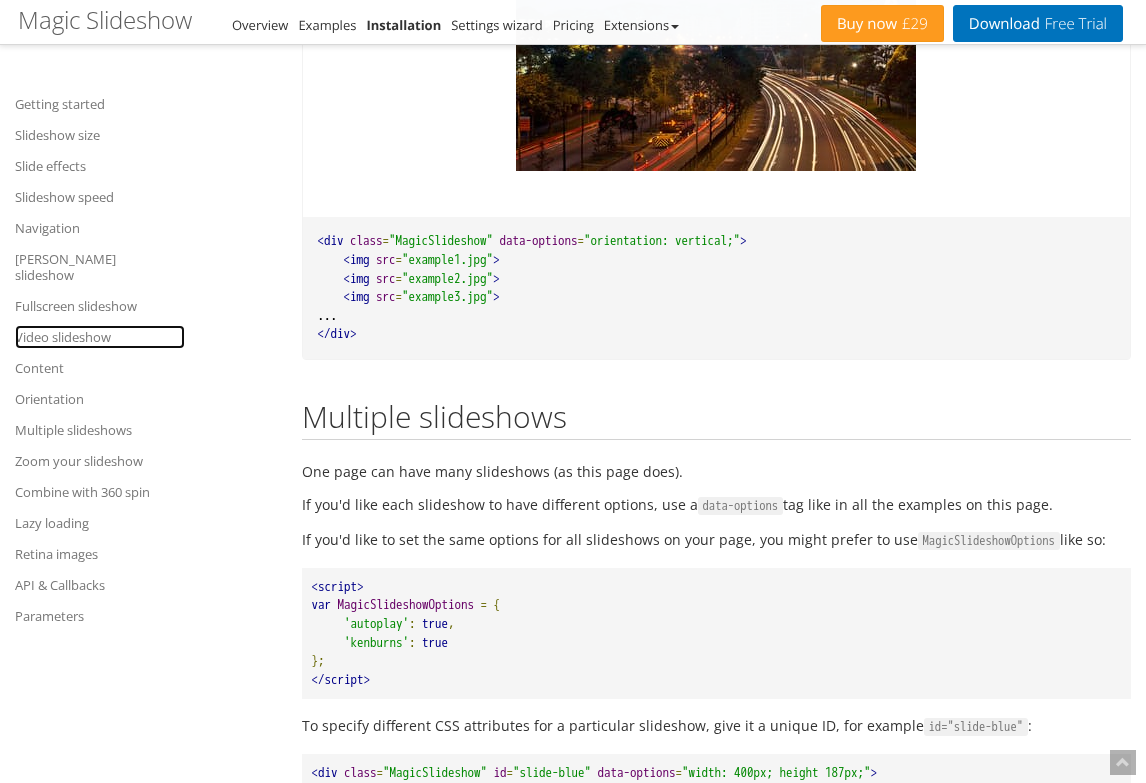 click on "Video slideshow" at bounding box center [100, 337] 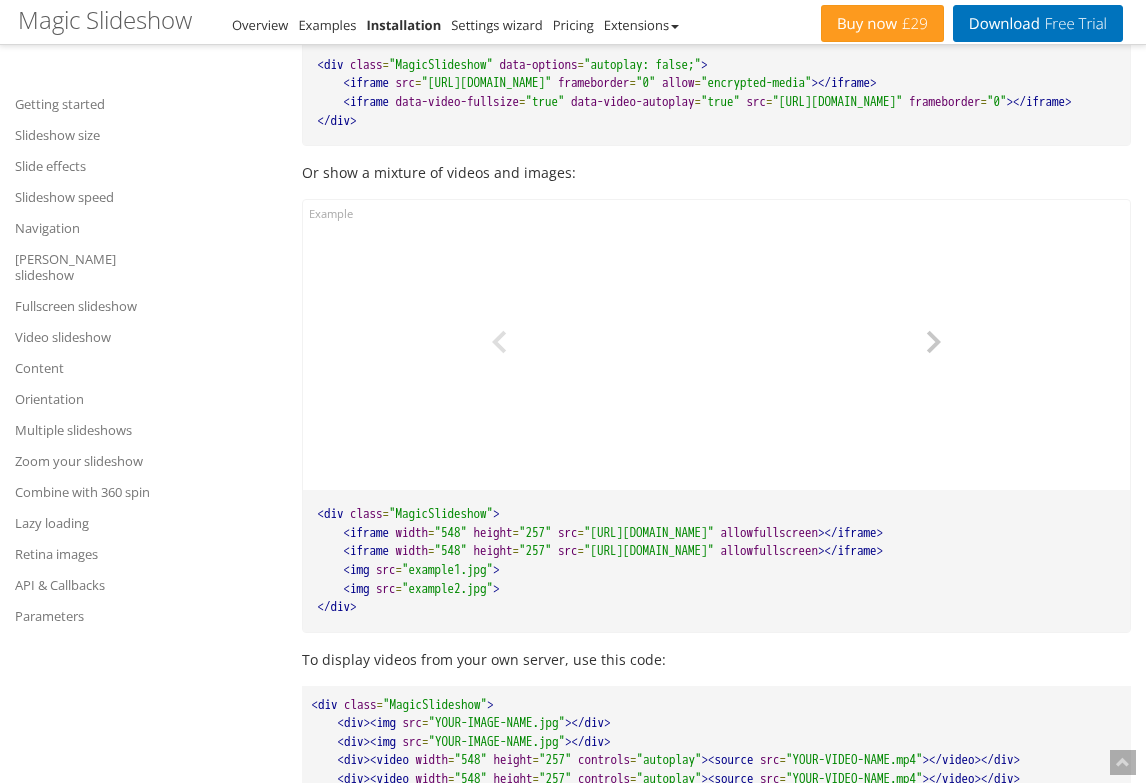 scroll, scrollTop: 18482, scrollLeft: 0, axis: vertical 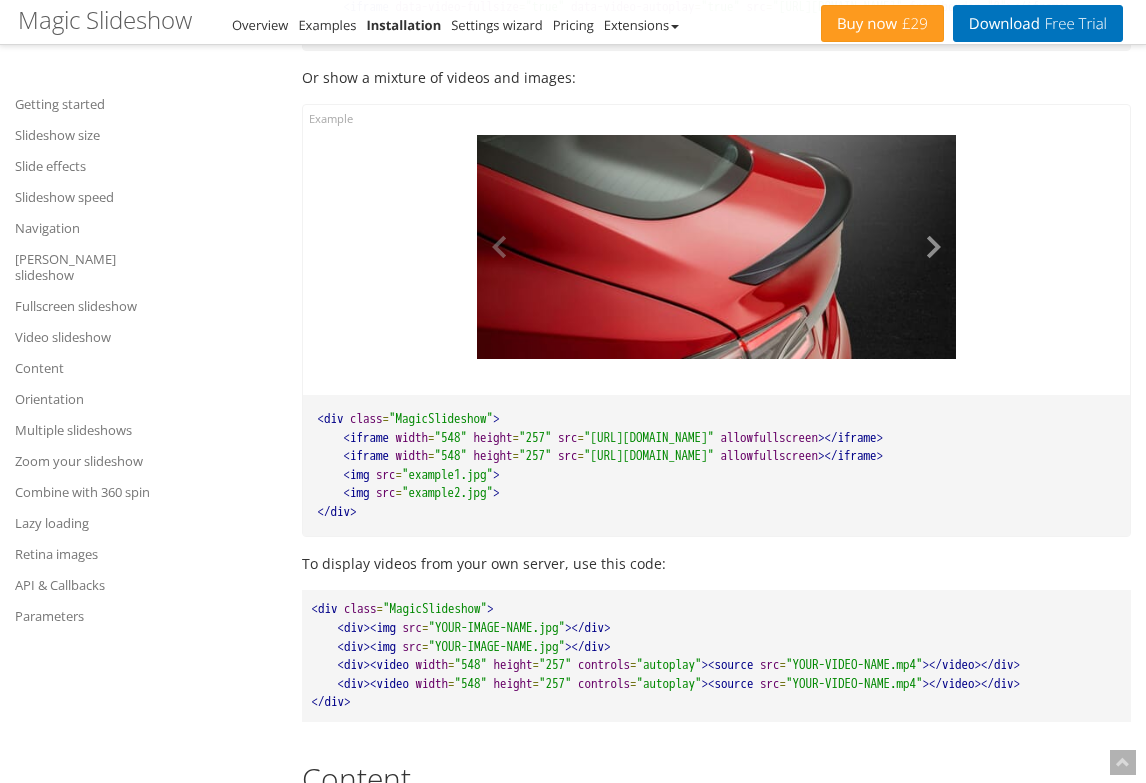 click at bounding box center [926, 247] 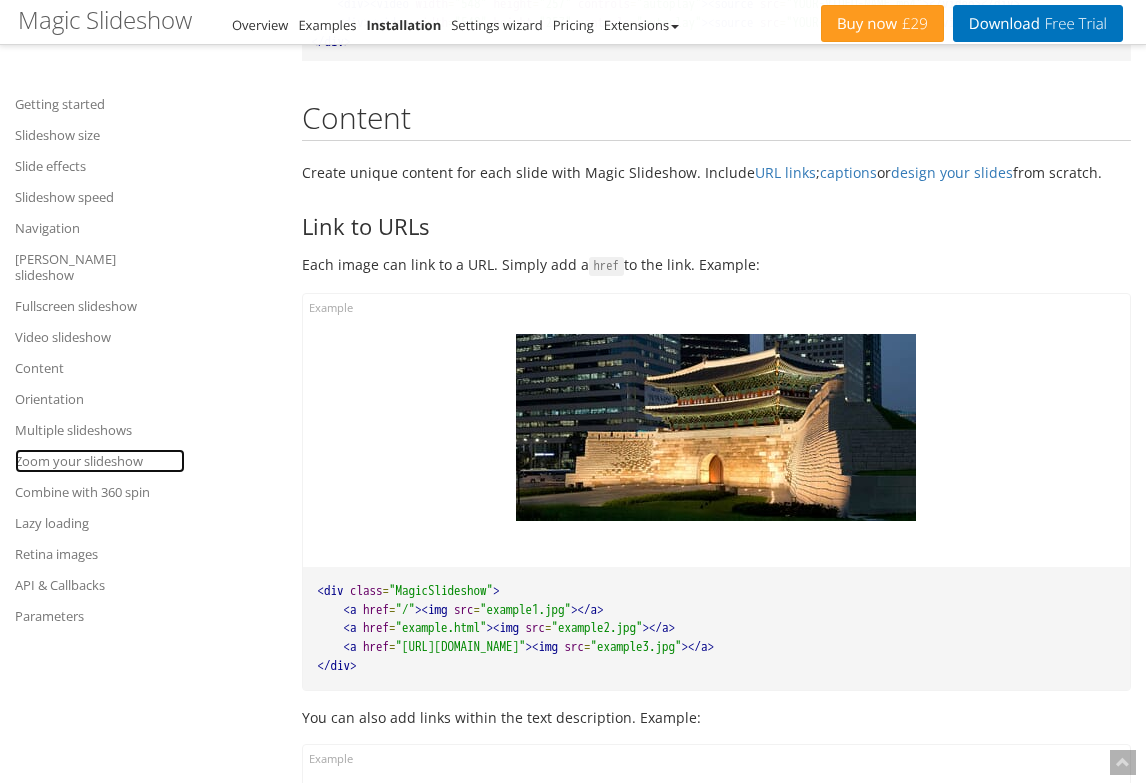 click on "Zoom your slideshow" at bounding box center [100, 461] 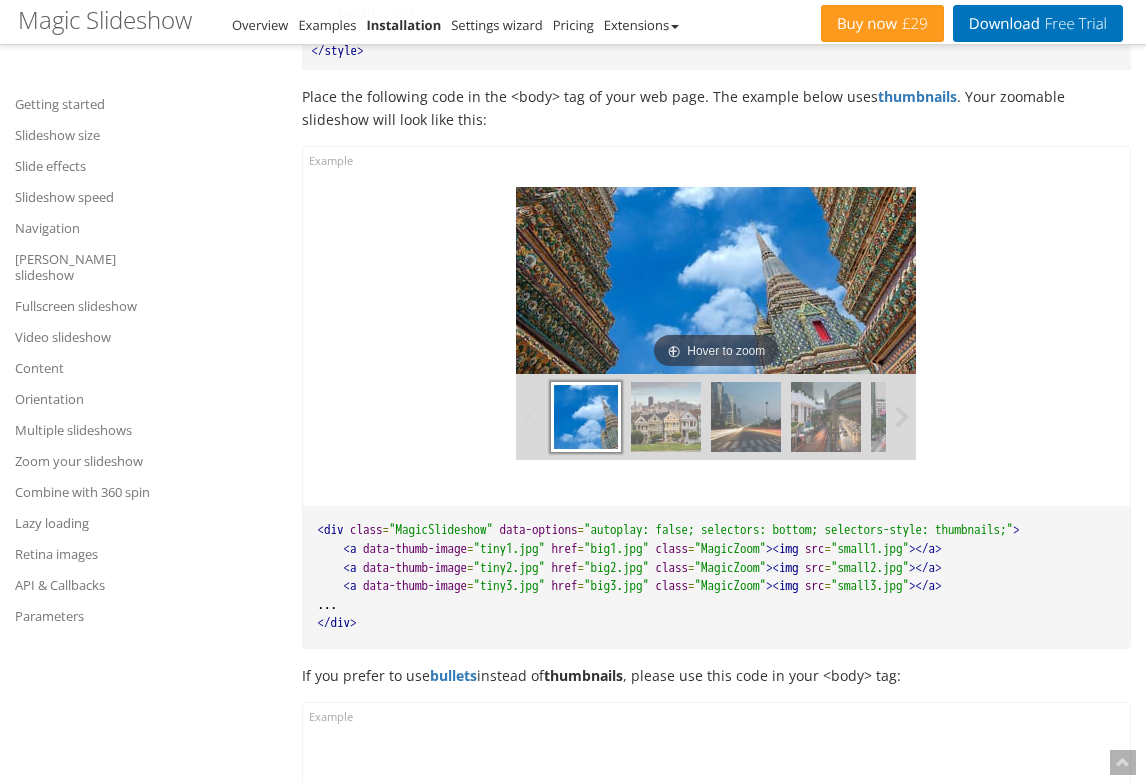 scroll, scrollTop: 23808, scrollLeft: 0, axis: vertical 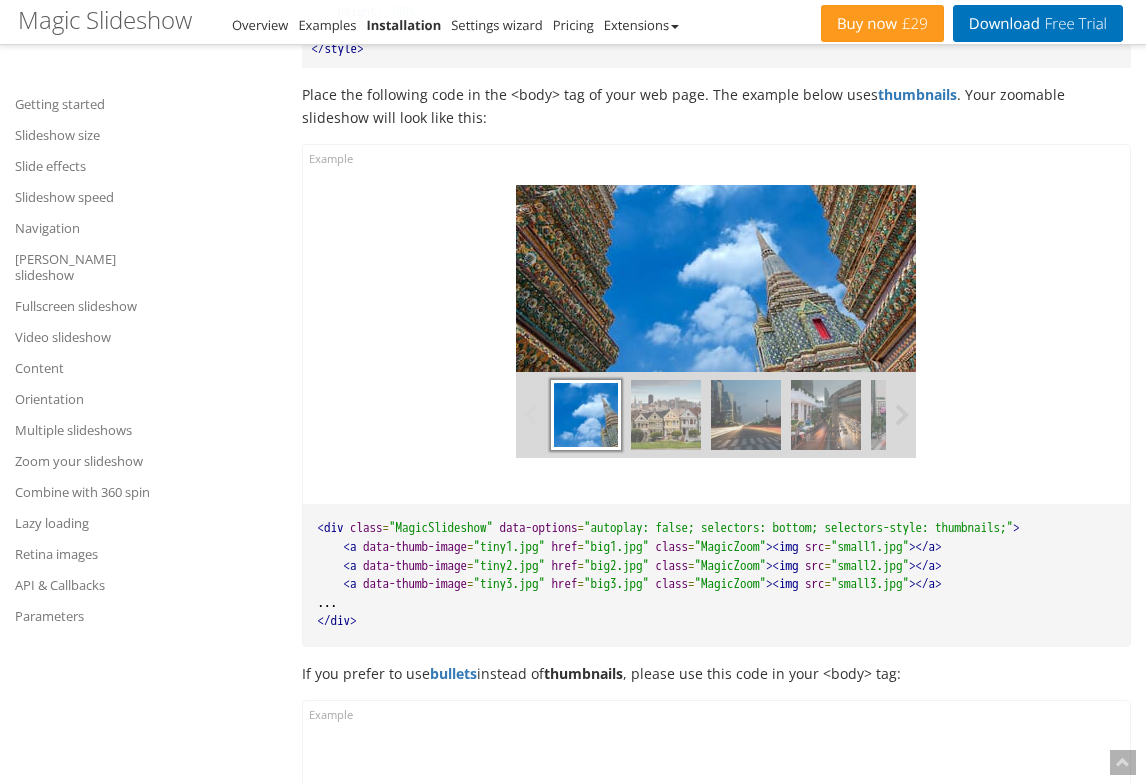 click at bounding box center [666, 415] 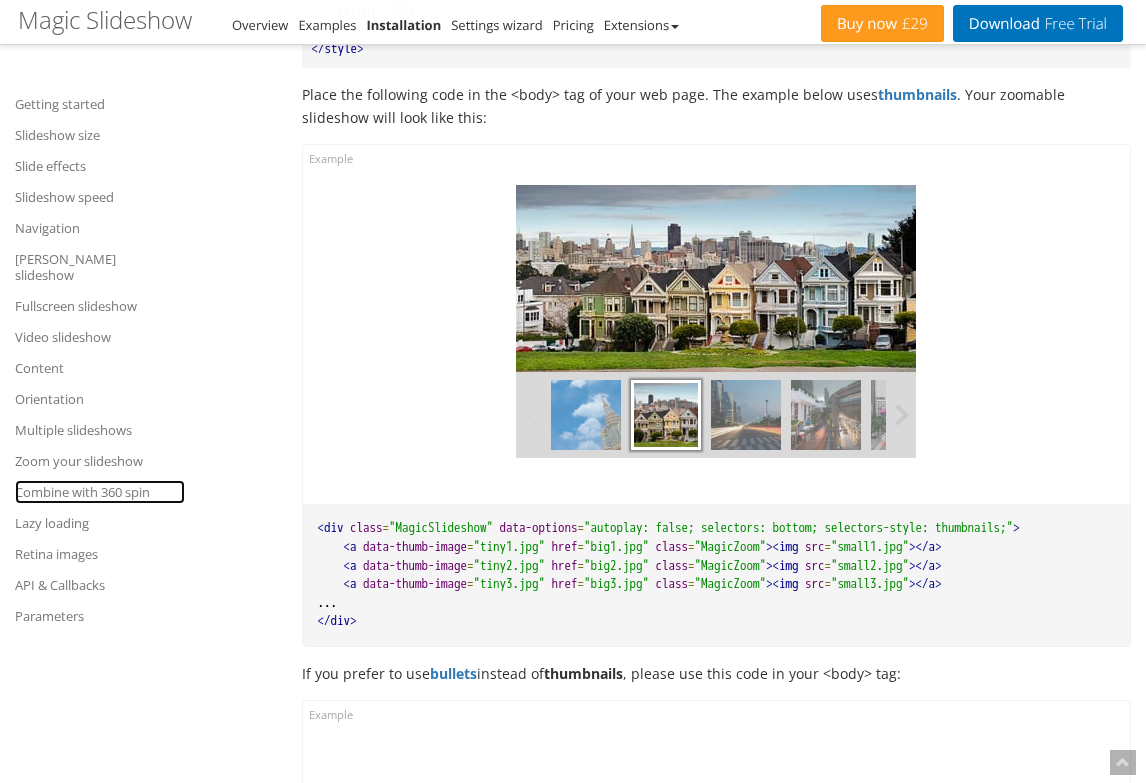 click on "Combine with 360 spin" at bounding box center [100, 492] 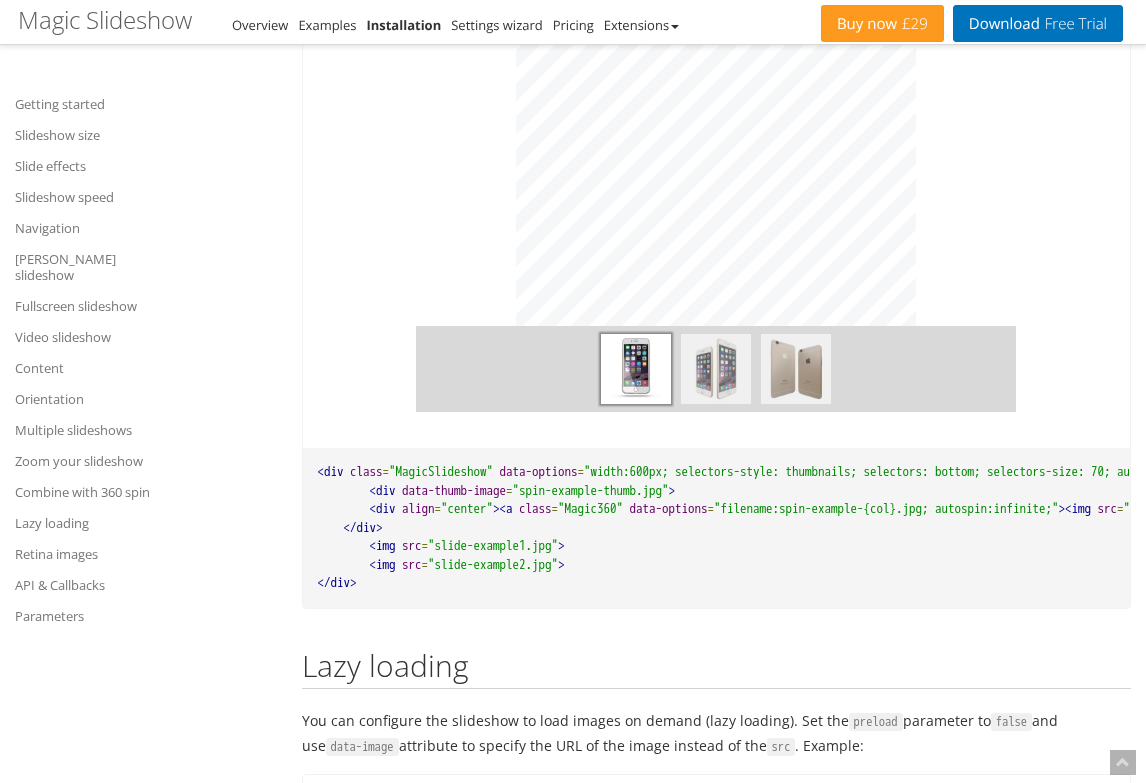 scroll, scrollTop: 25371, scrollLeft: 0, axis: vertical 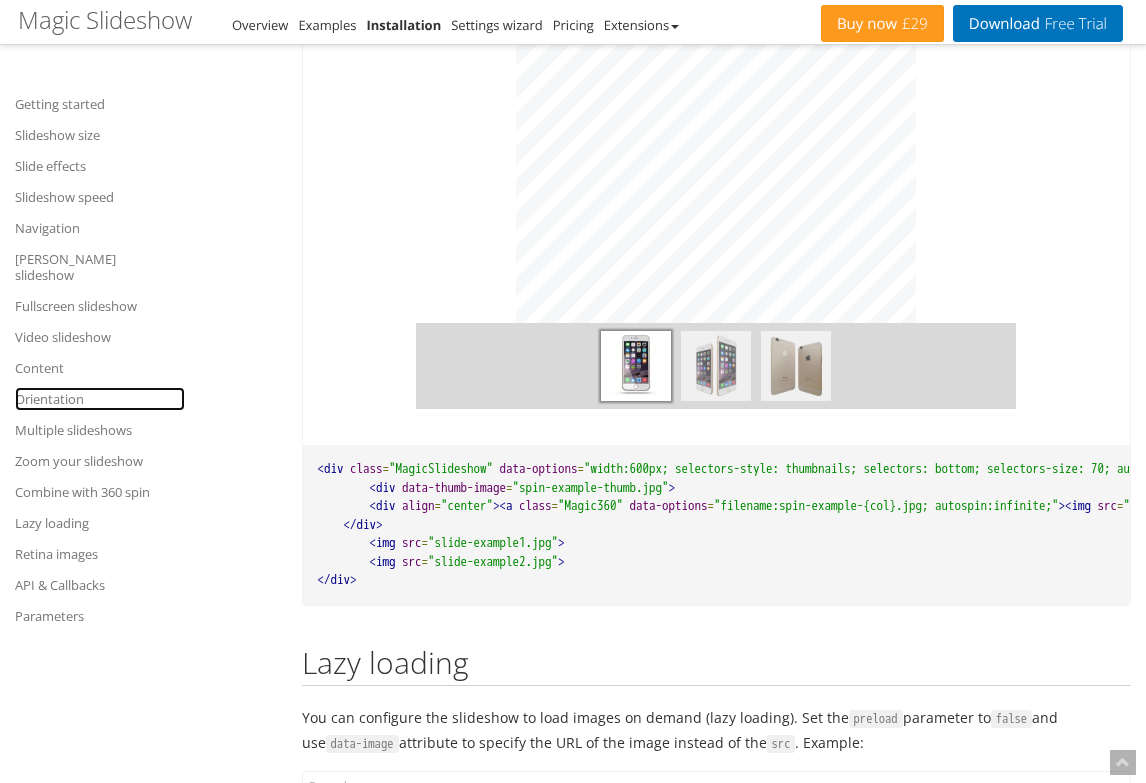 click on "Orientation" at bounding box center (100, 399) 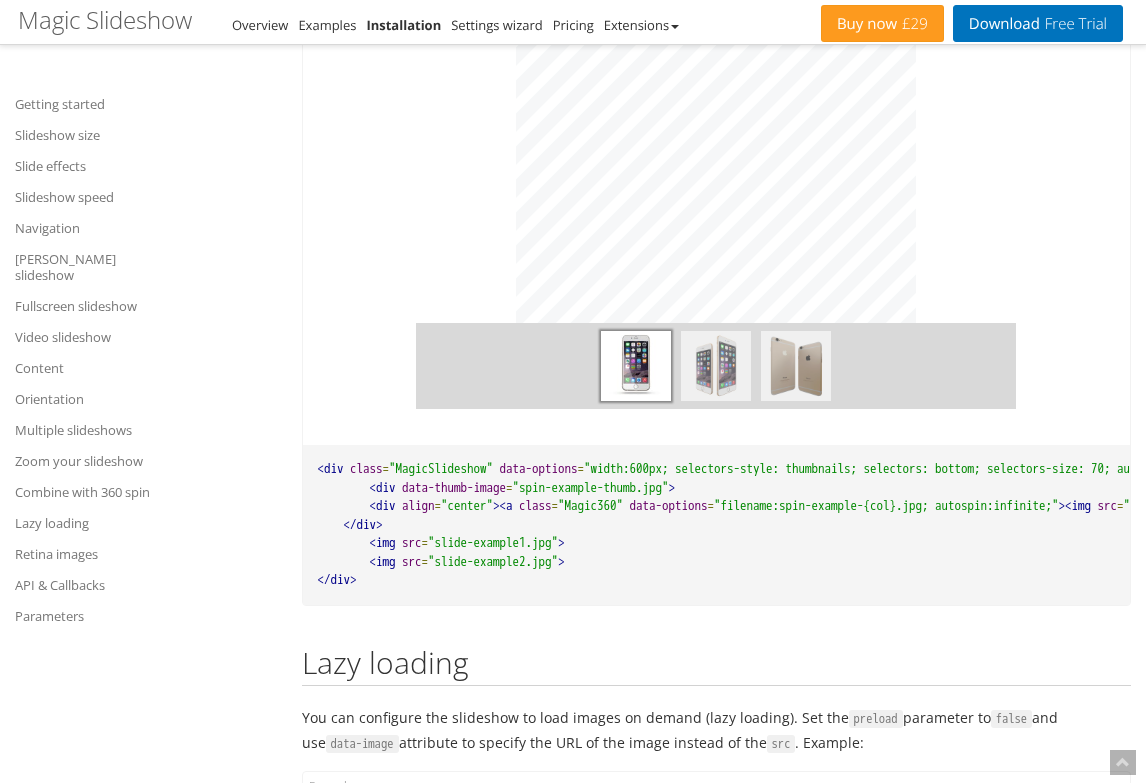 scroll, scrollTop: 21890, scrollLeft: 0, axis: vertical 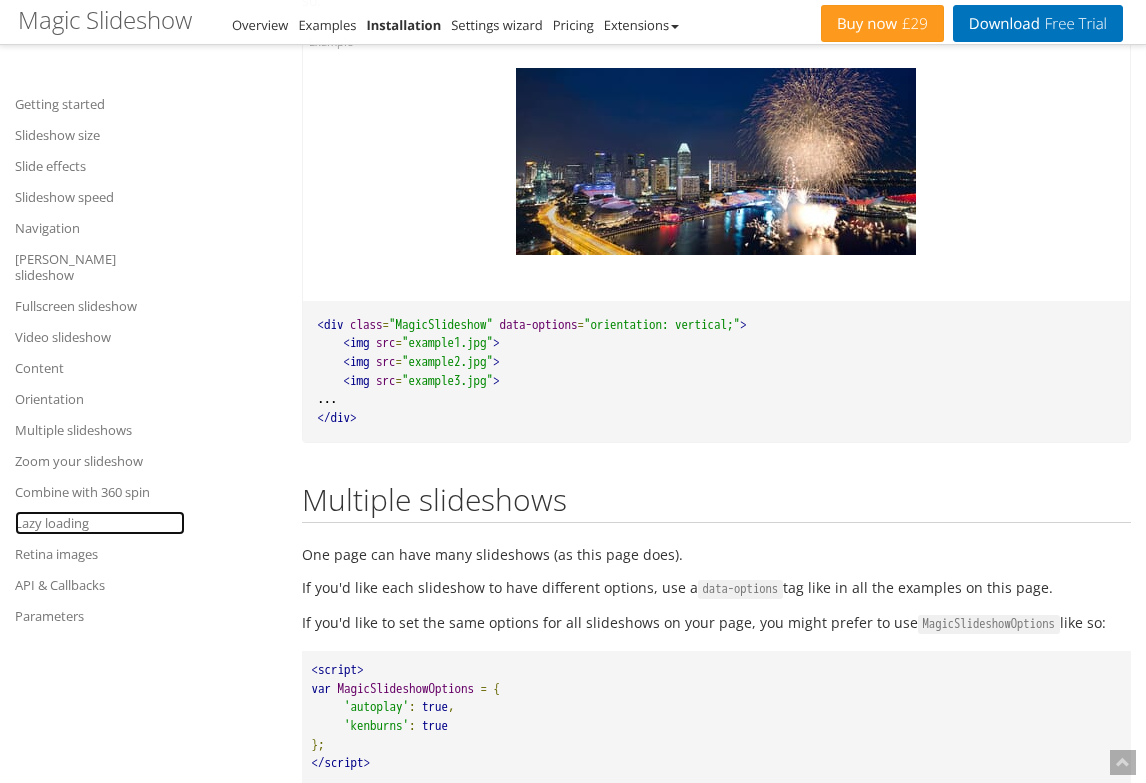 click on "Lazy loading" at bounding box center [100, 523] 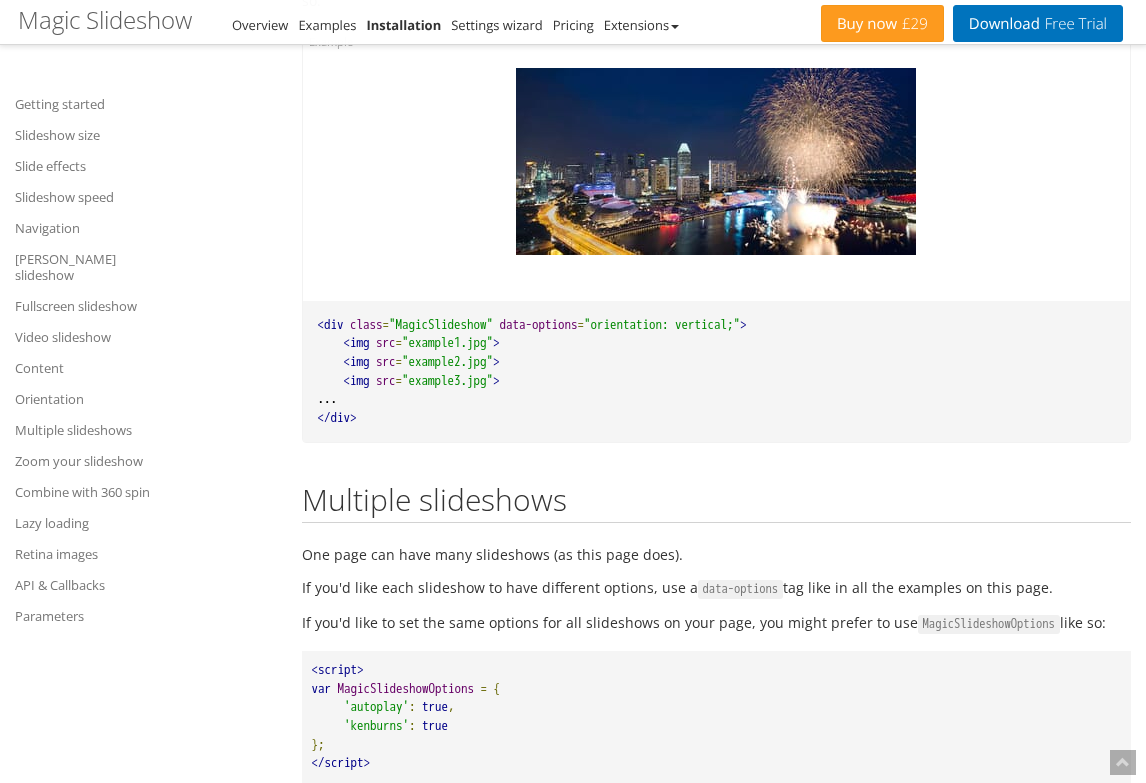 scroll, scrollTop: 26131, scrollLeft: 0, axis: vertical 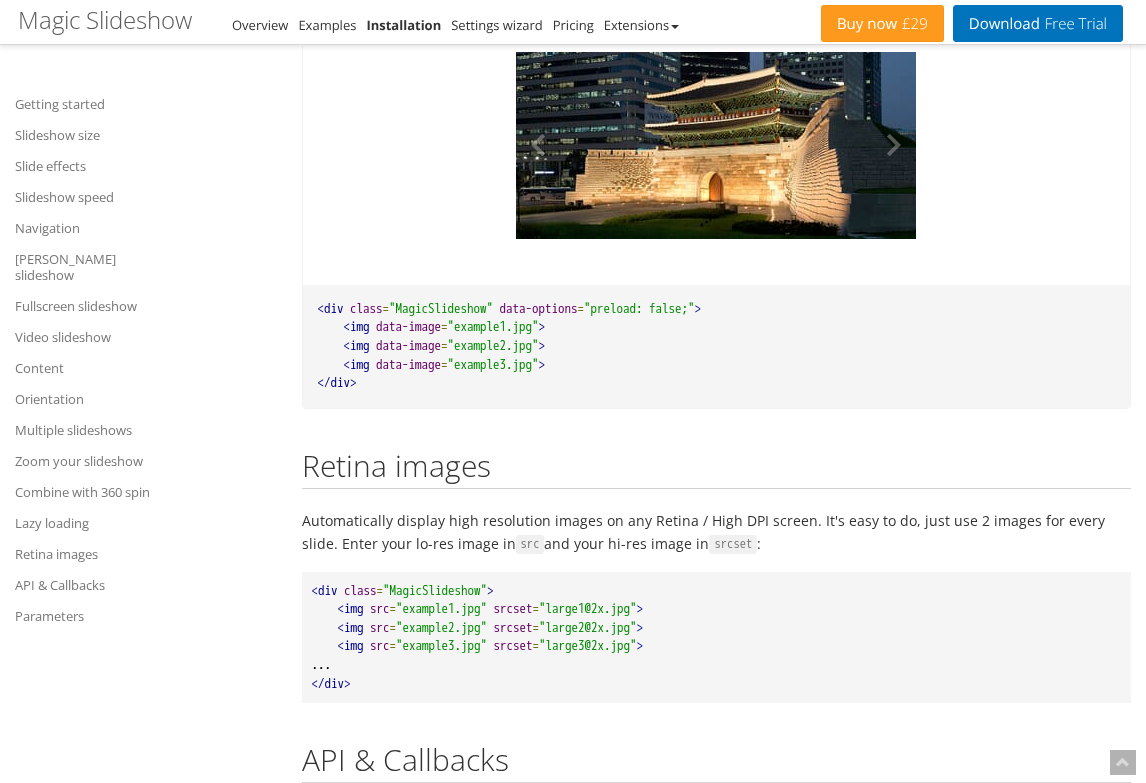 click at bounding box center [716, 145] 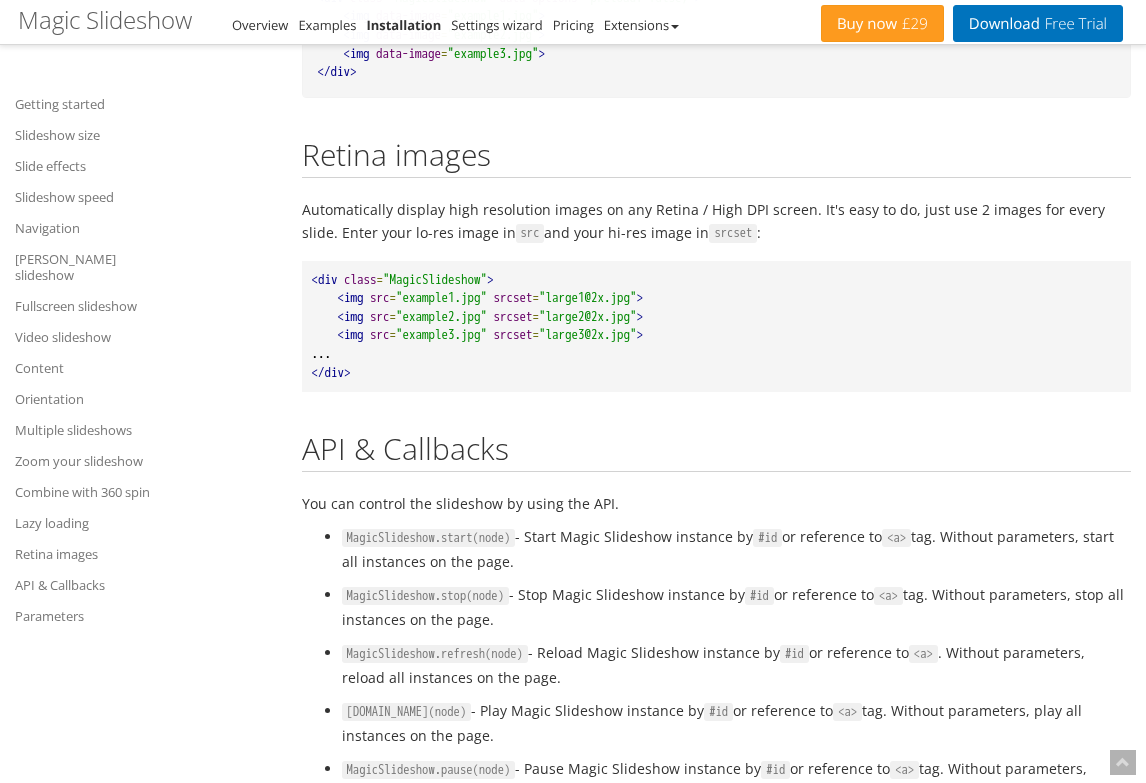 scroll, scrollTop: 26425, scrollLeft: 0, axis: vertical 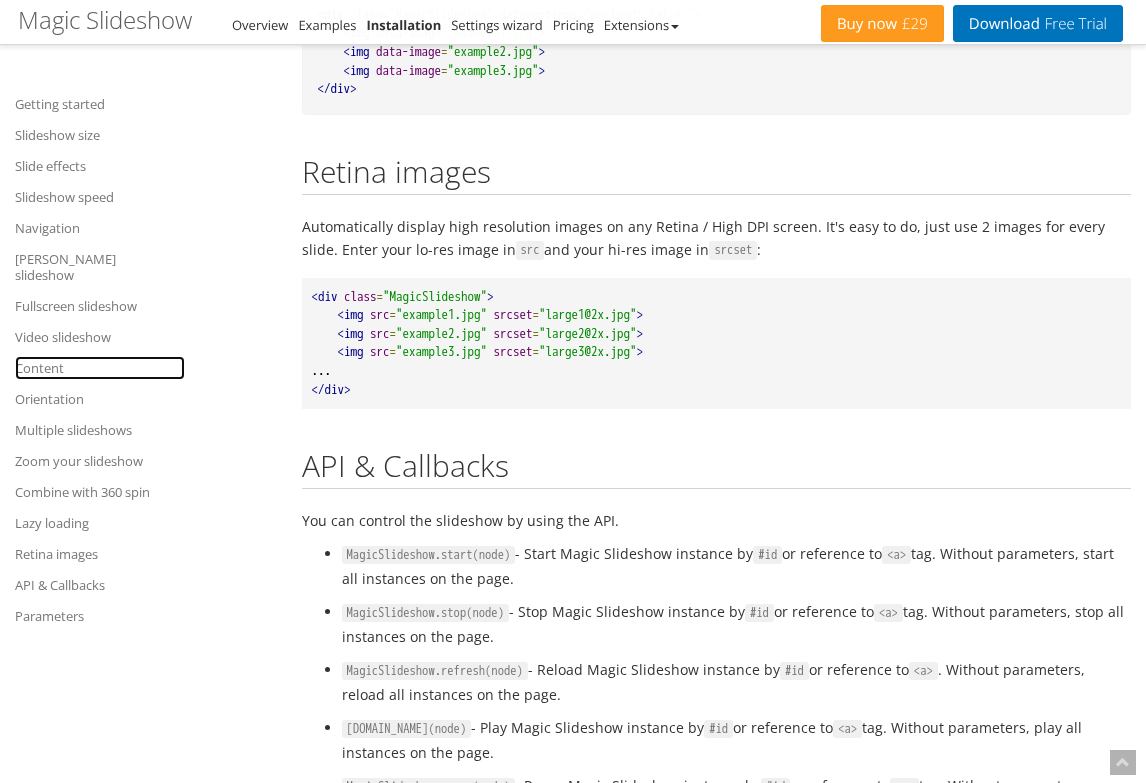 click on "Content" at bounding box center [100, 368] 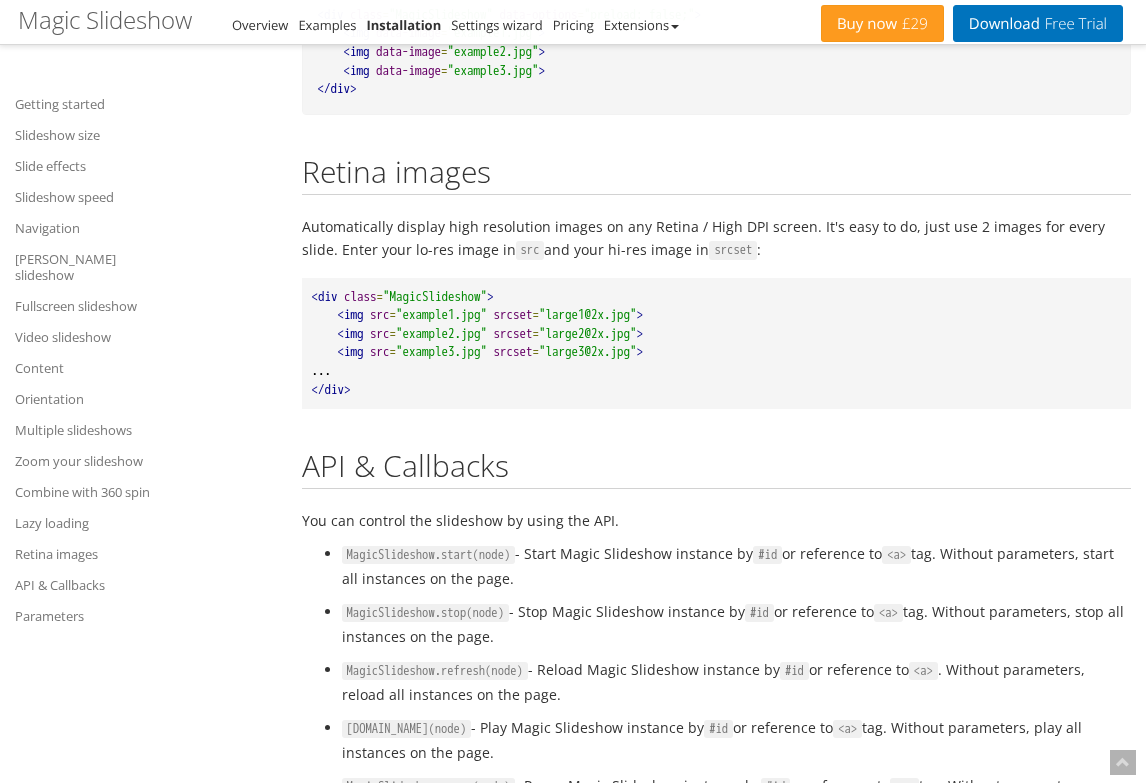 scroll, scrollTop: 19295, scrollLeft: 0, axis: vertical 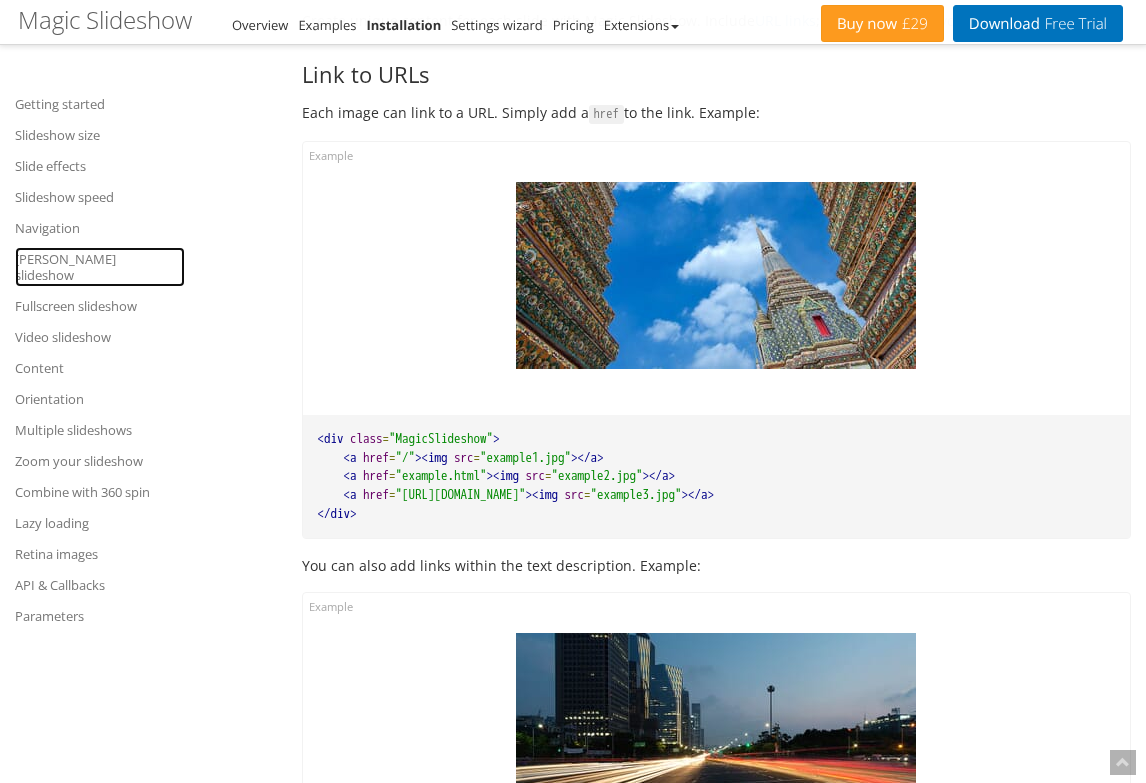 click on "[PERSON_NAME] slideshow" at bounding box center [100, 267] 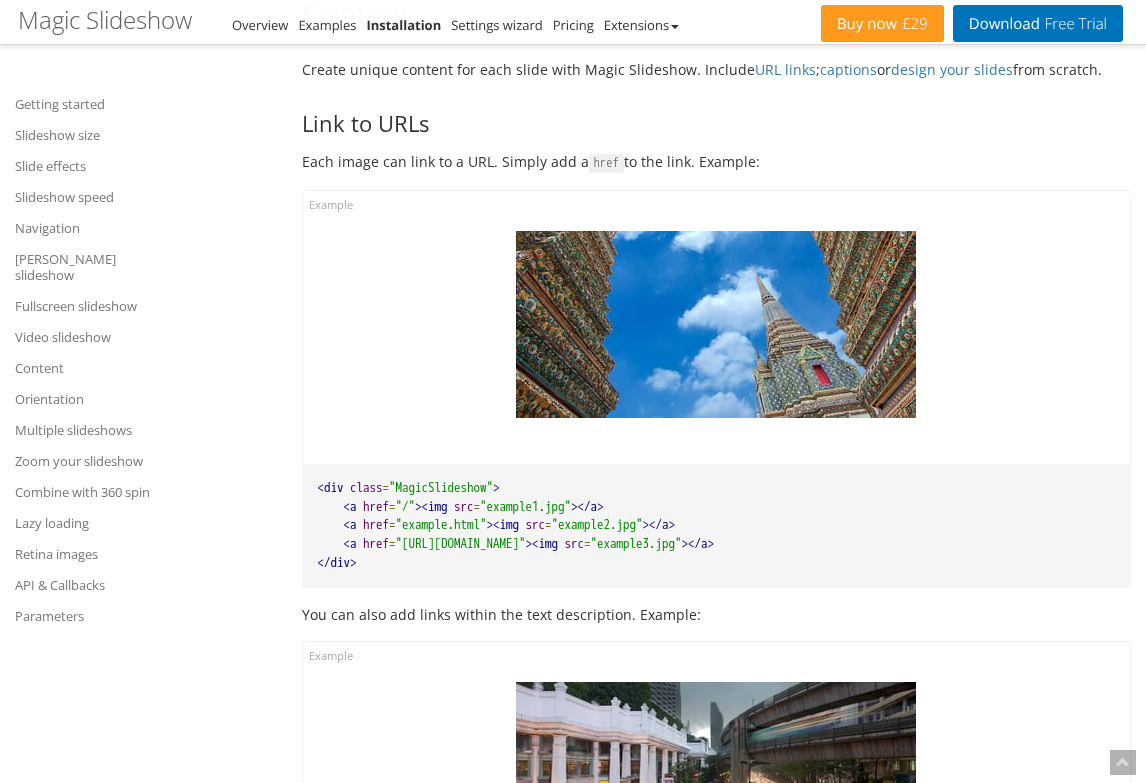 scroll, scrollTop: 19298, scrollLeft: 0, axis: vertical 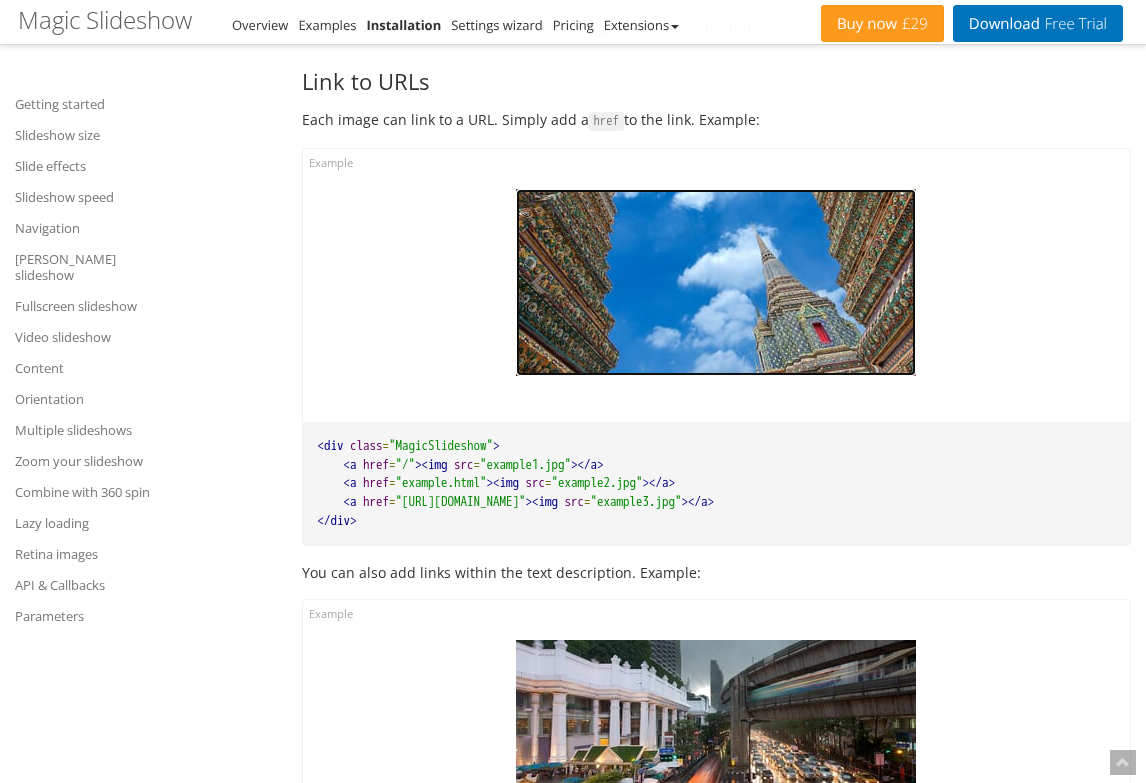 click at bounding box center [716, 282] 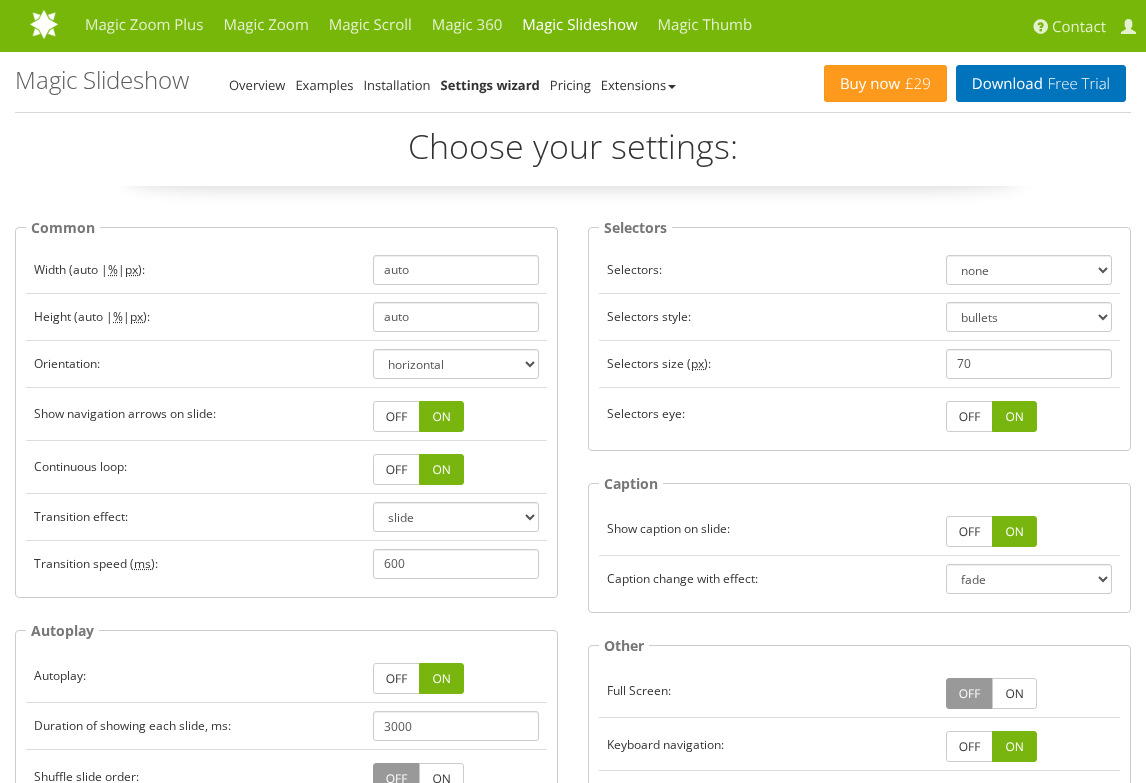 scroll, scrollTop: 0, scrollLeft: 0, axis: both 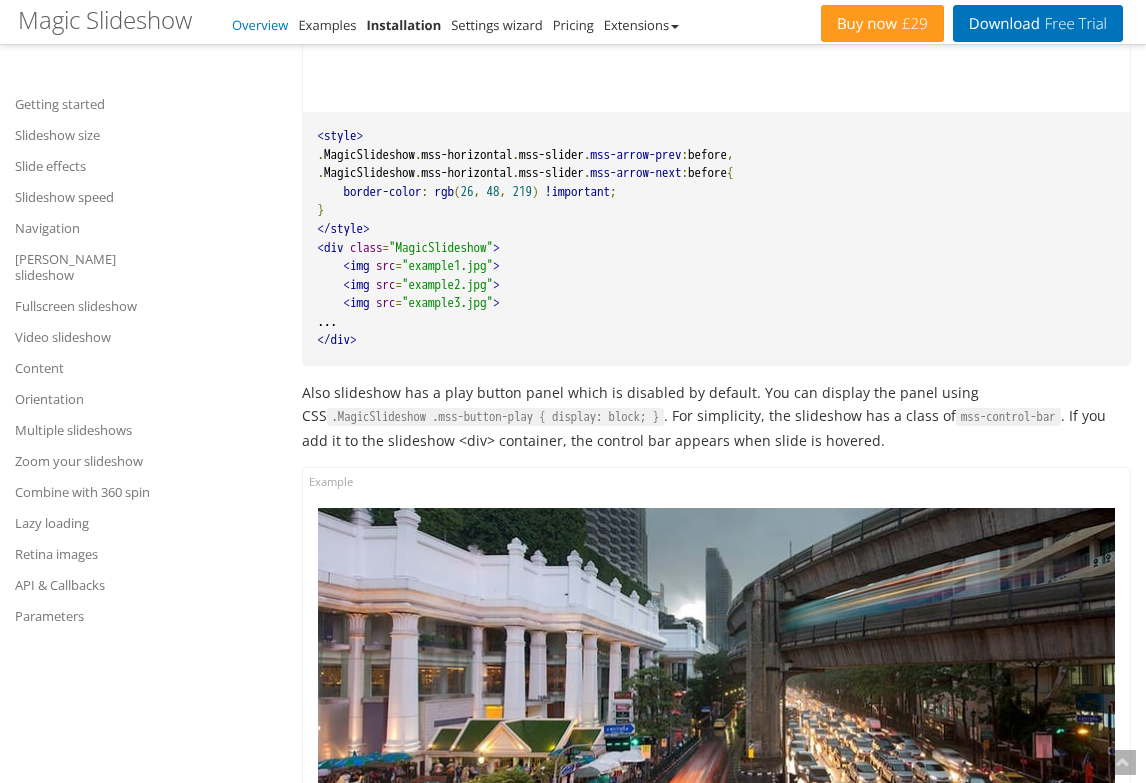 click on "Overview" at bounding box center [260, 25] 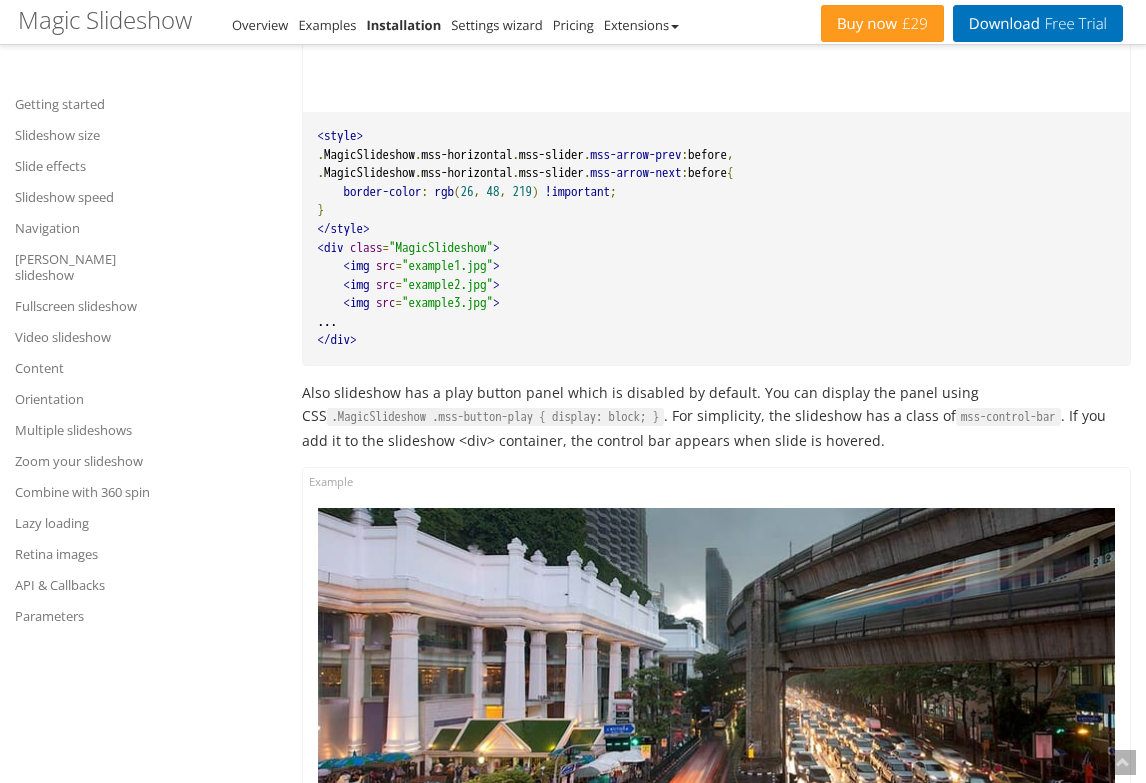 scroll, scrollTop: 14595, scrollLeft: 0, axis: vertical 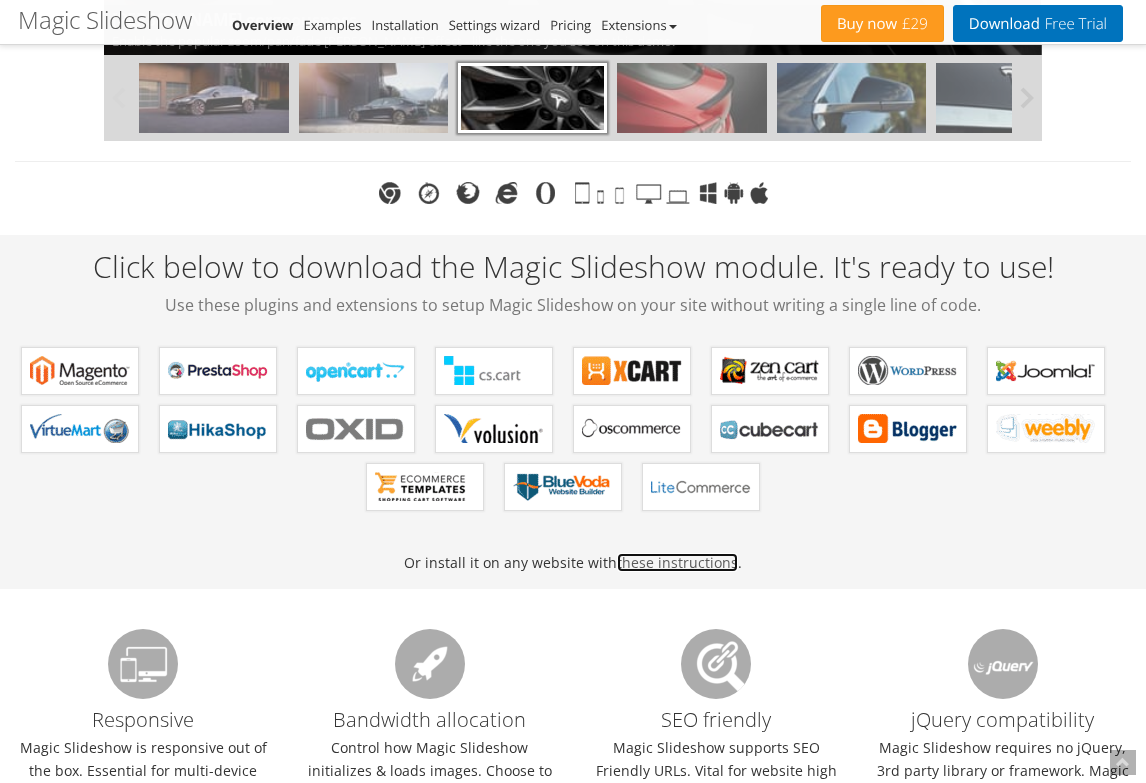 click on "these instructions" at bounding box center [677, 562] 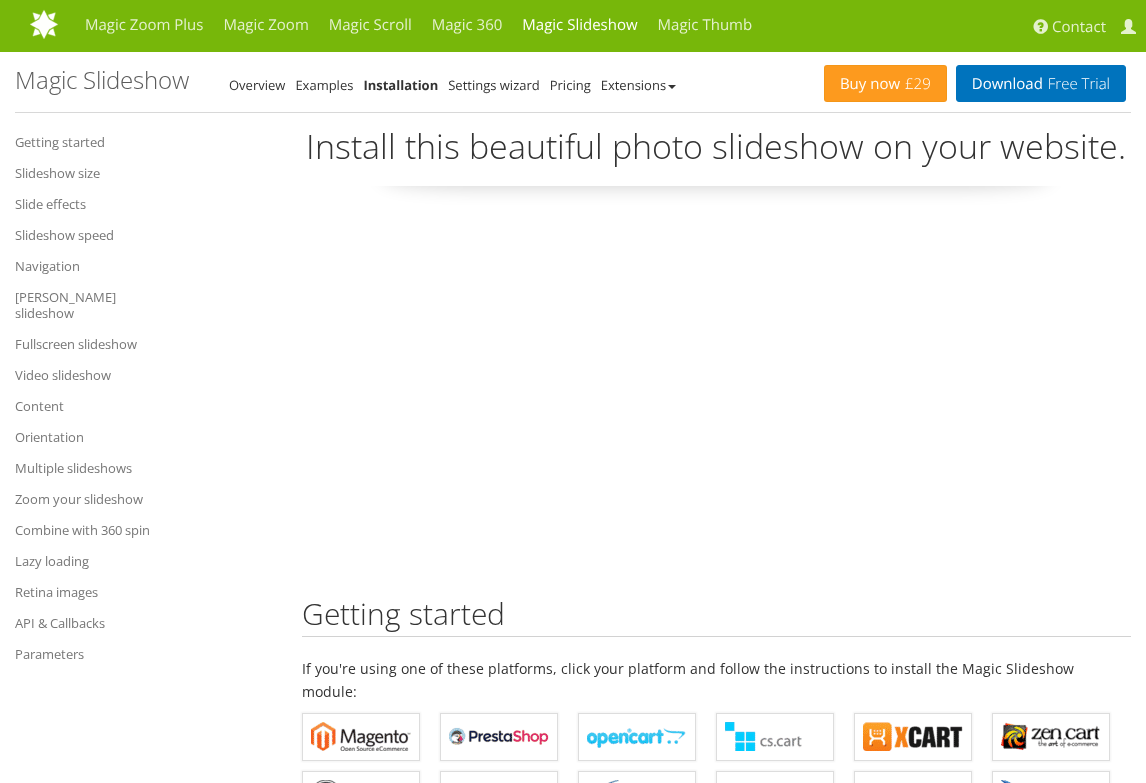 scroll, scrollTop: 0, scrollLeft: 0, axis: both 